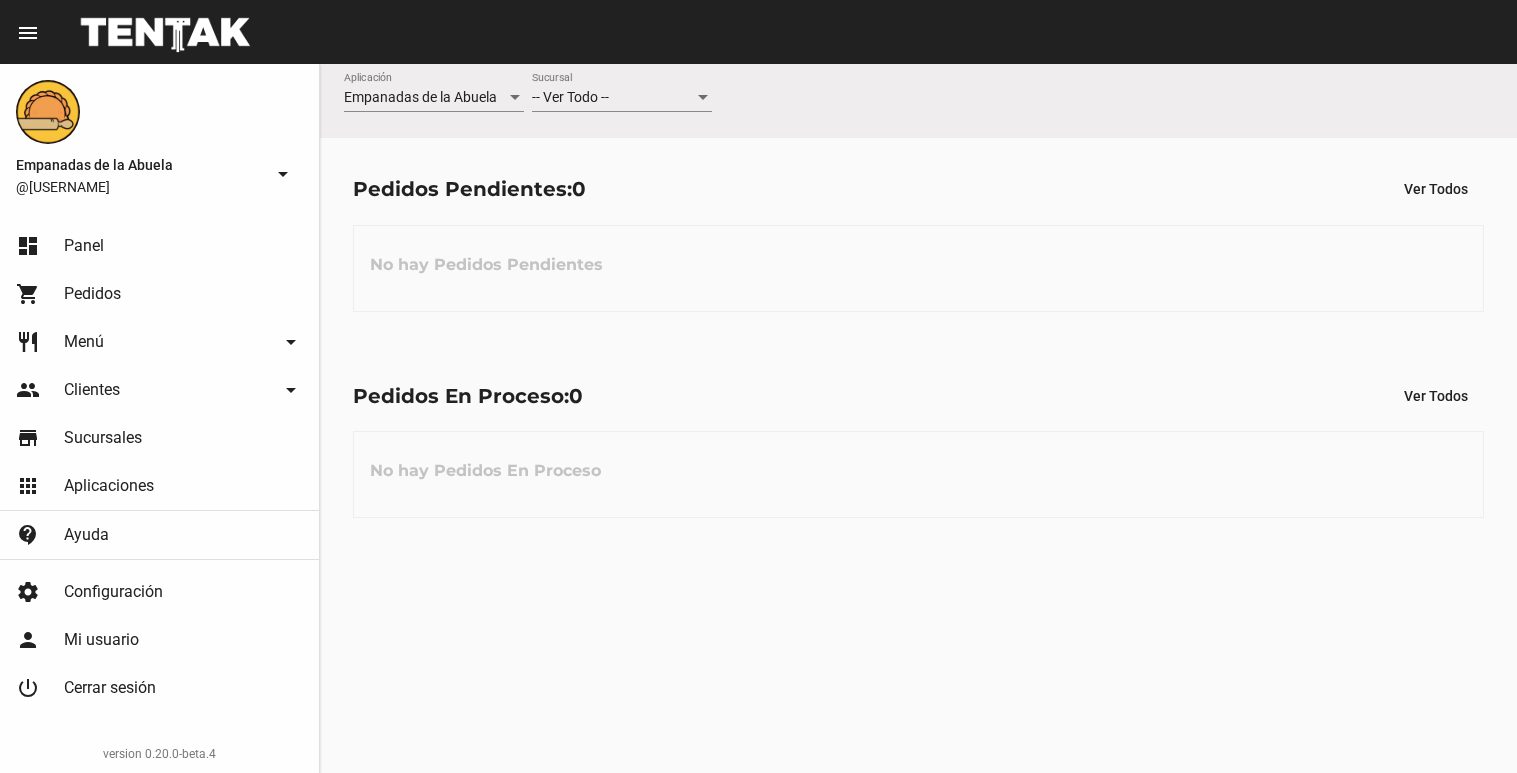 scroll, scrollTop: 0, scrollLeft: 0, axis: both 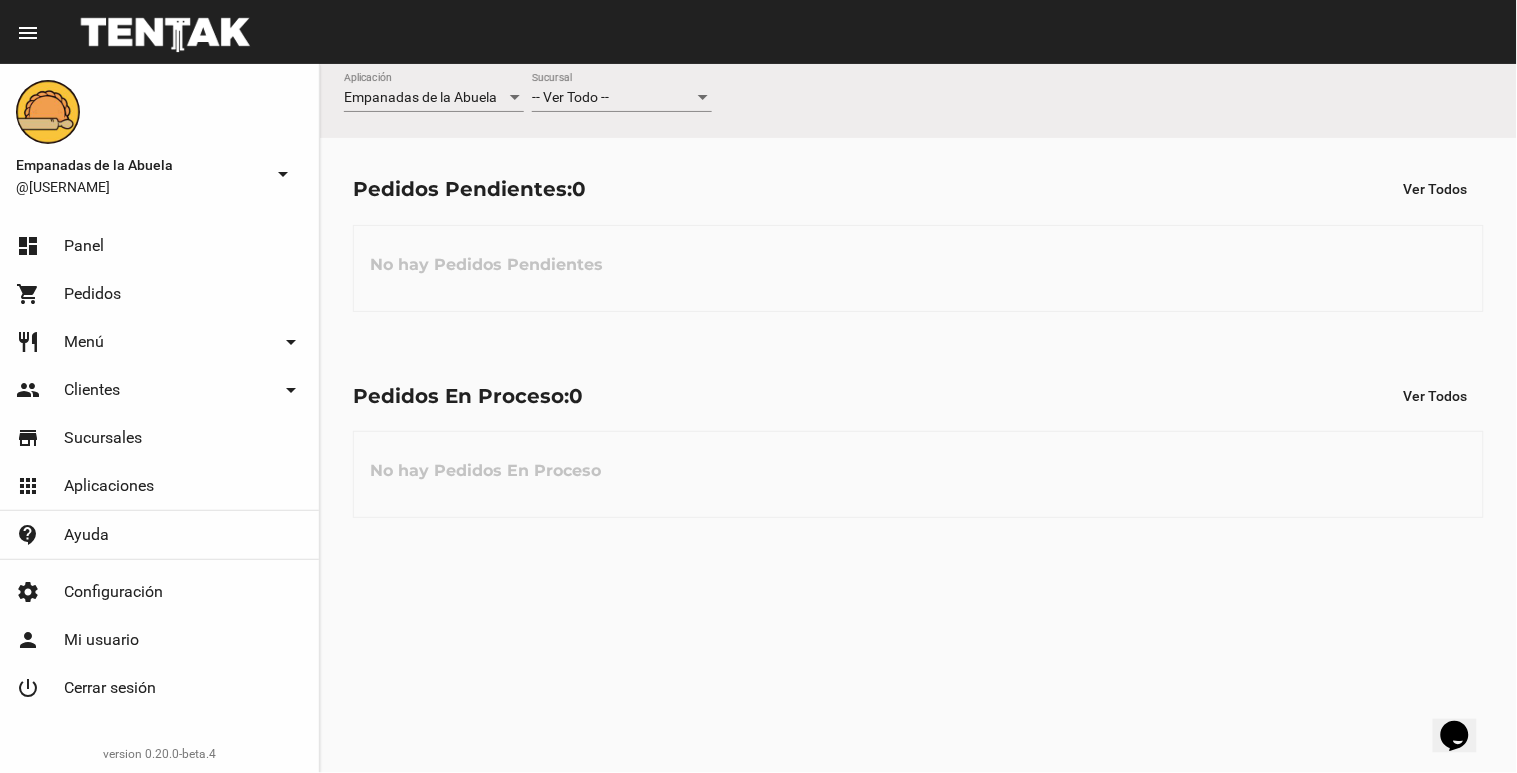 click on "-- Ver Todo -- Sucursal" 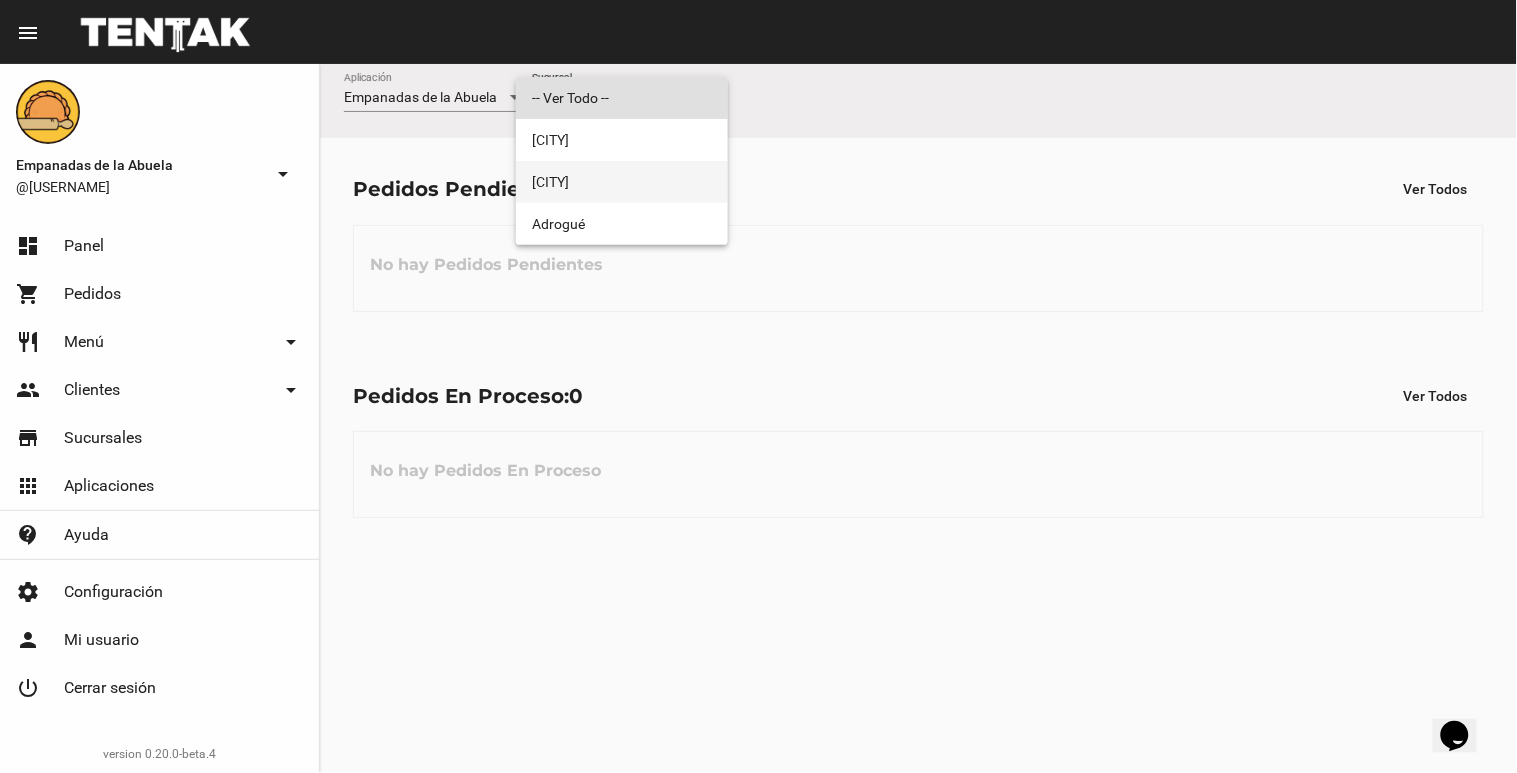 click on "[CITY]" at bounding box center [622, 182] 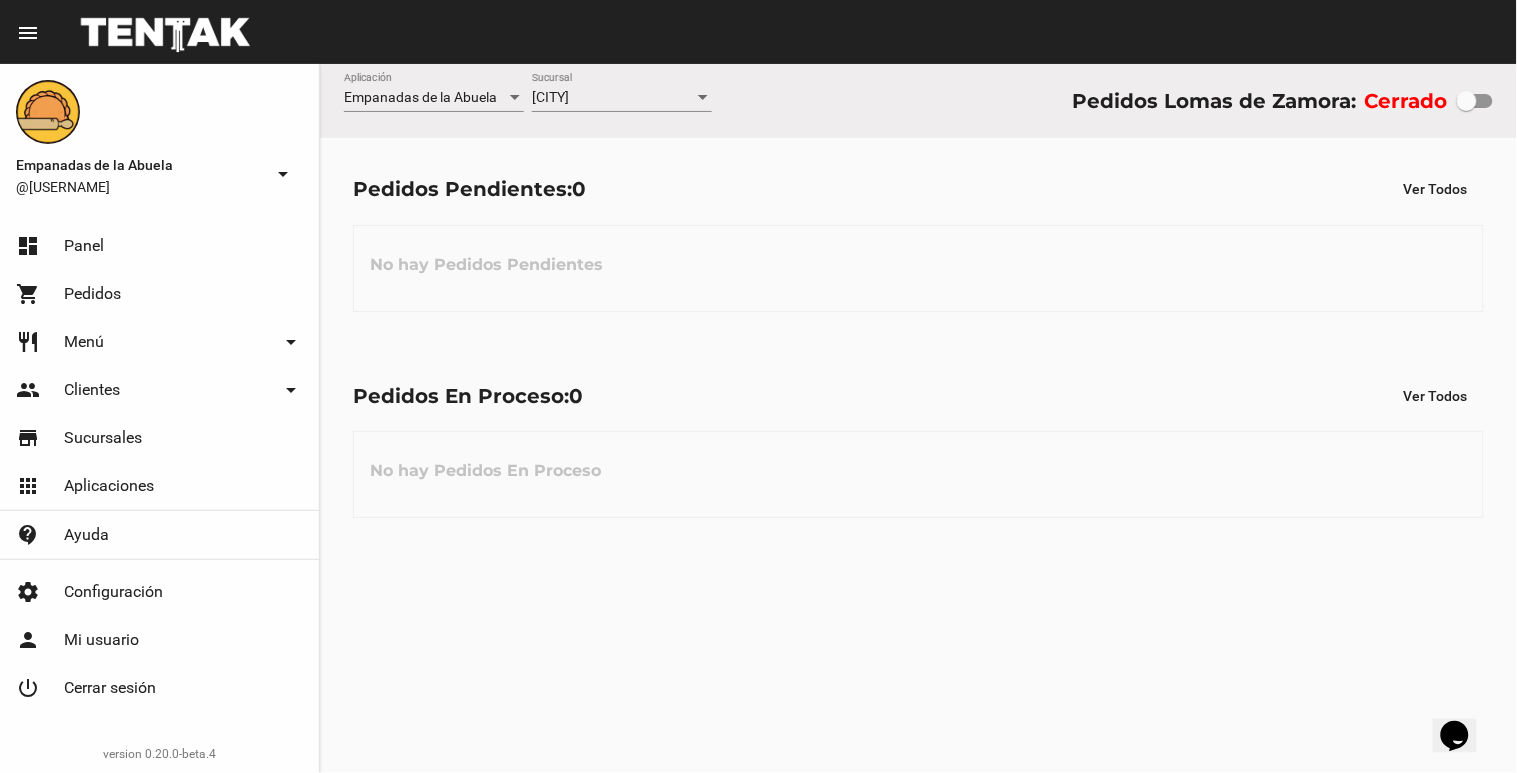 click on "Cerrado" 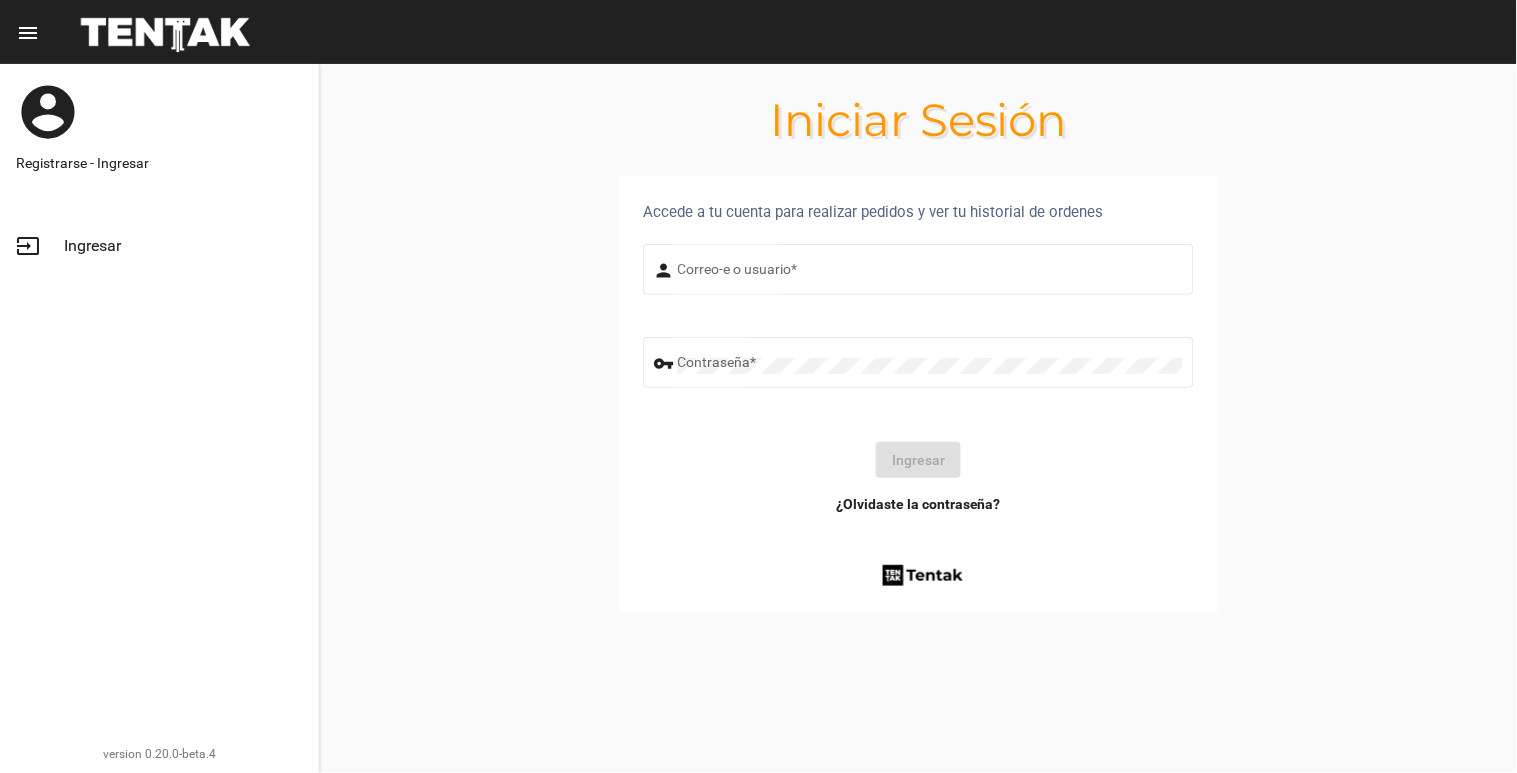 type on "[EMAIL]" 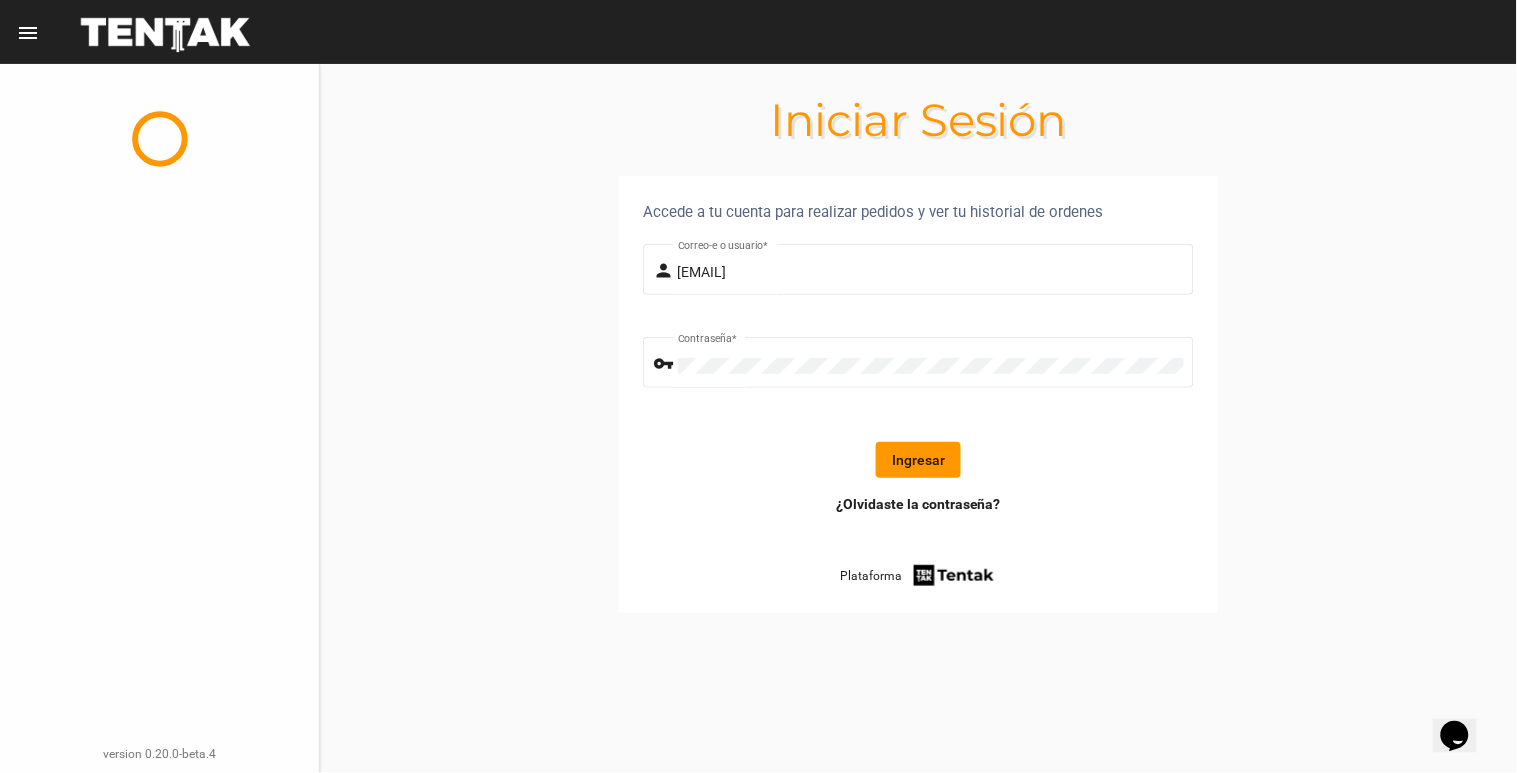click on "Ingresar" 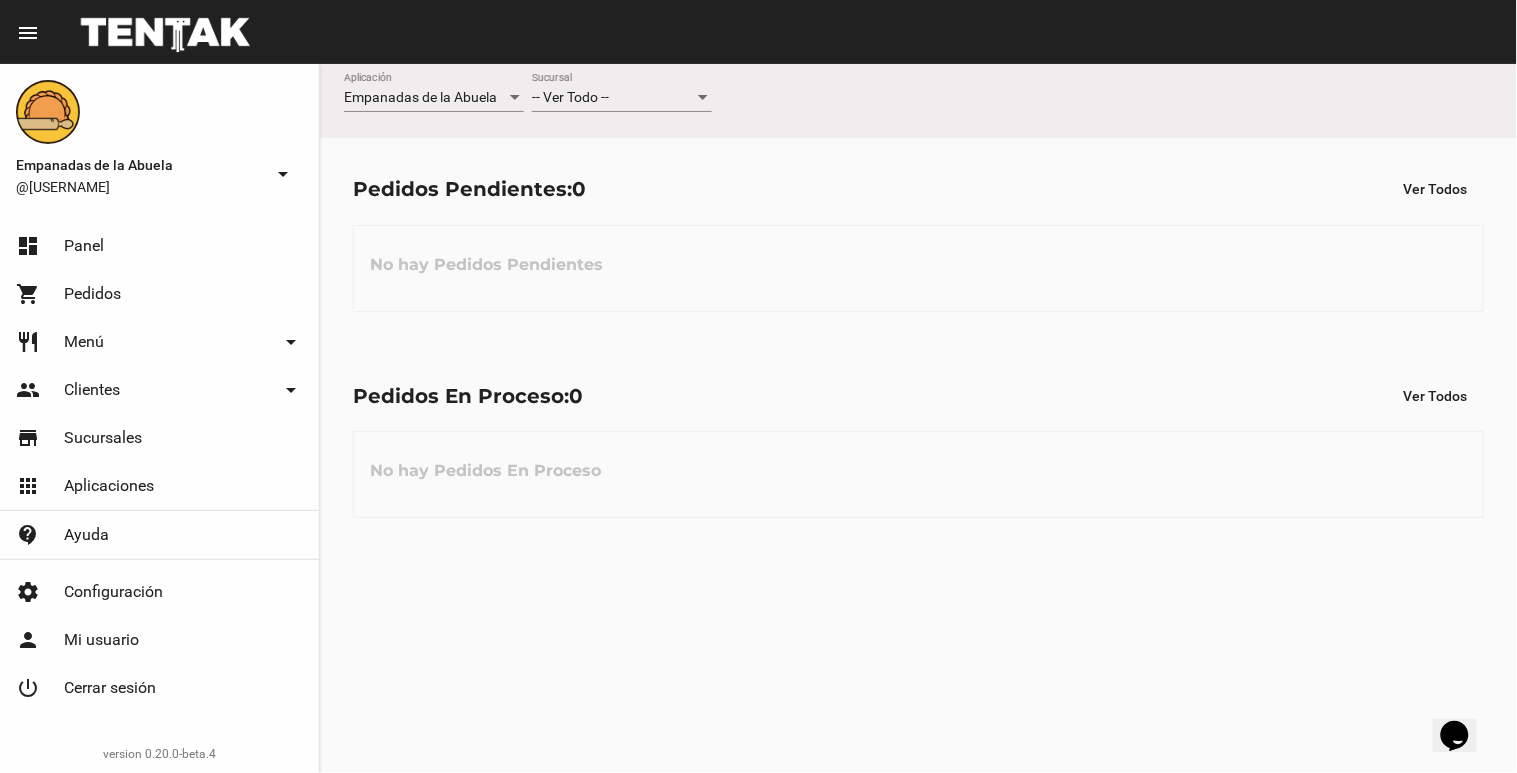 click on "-- Ver Todo -- Sucursal" 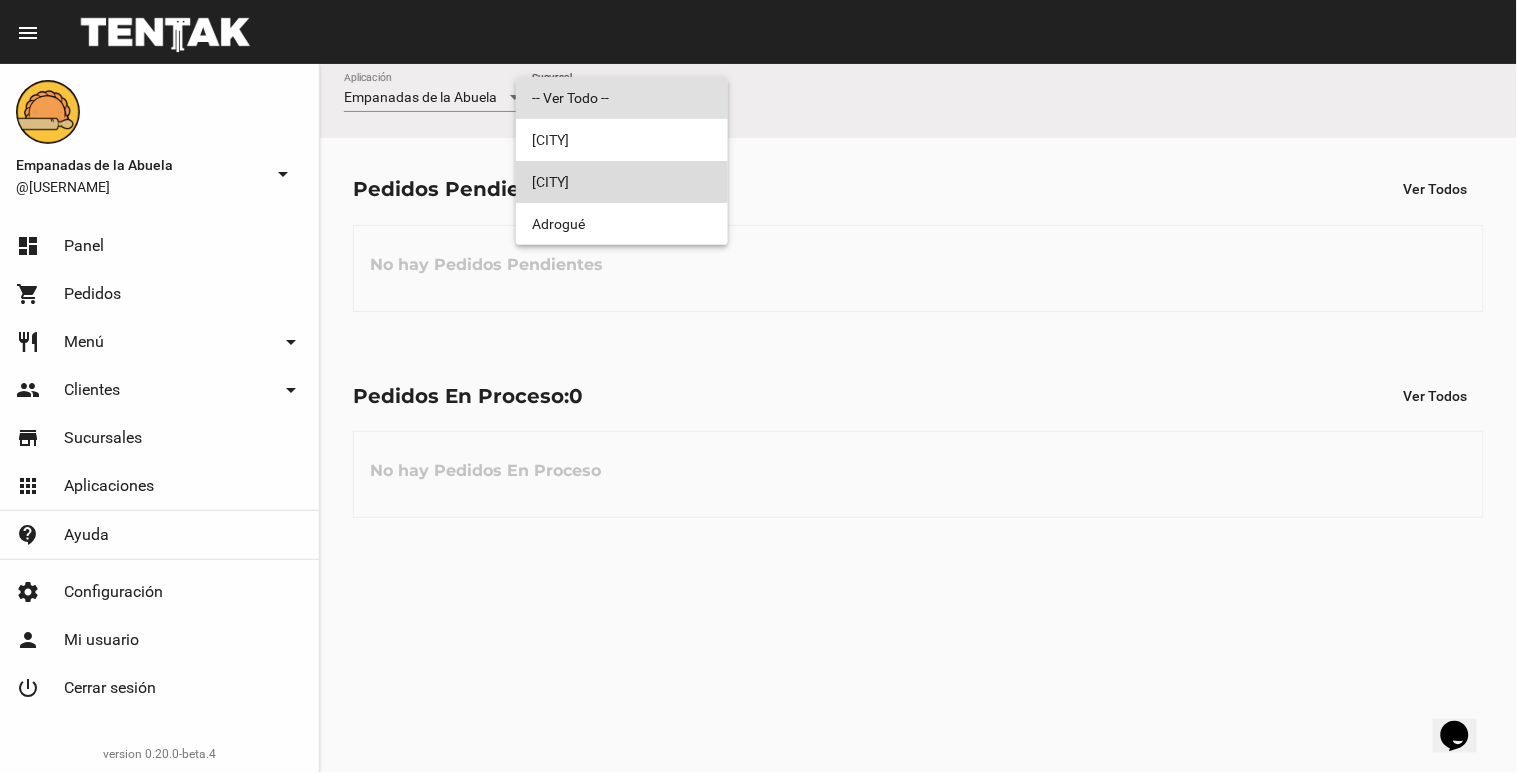 click on "[CITY]" at bounding box center (622, 182) 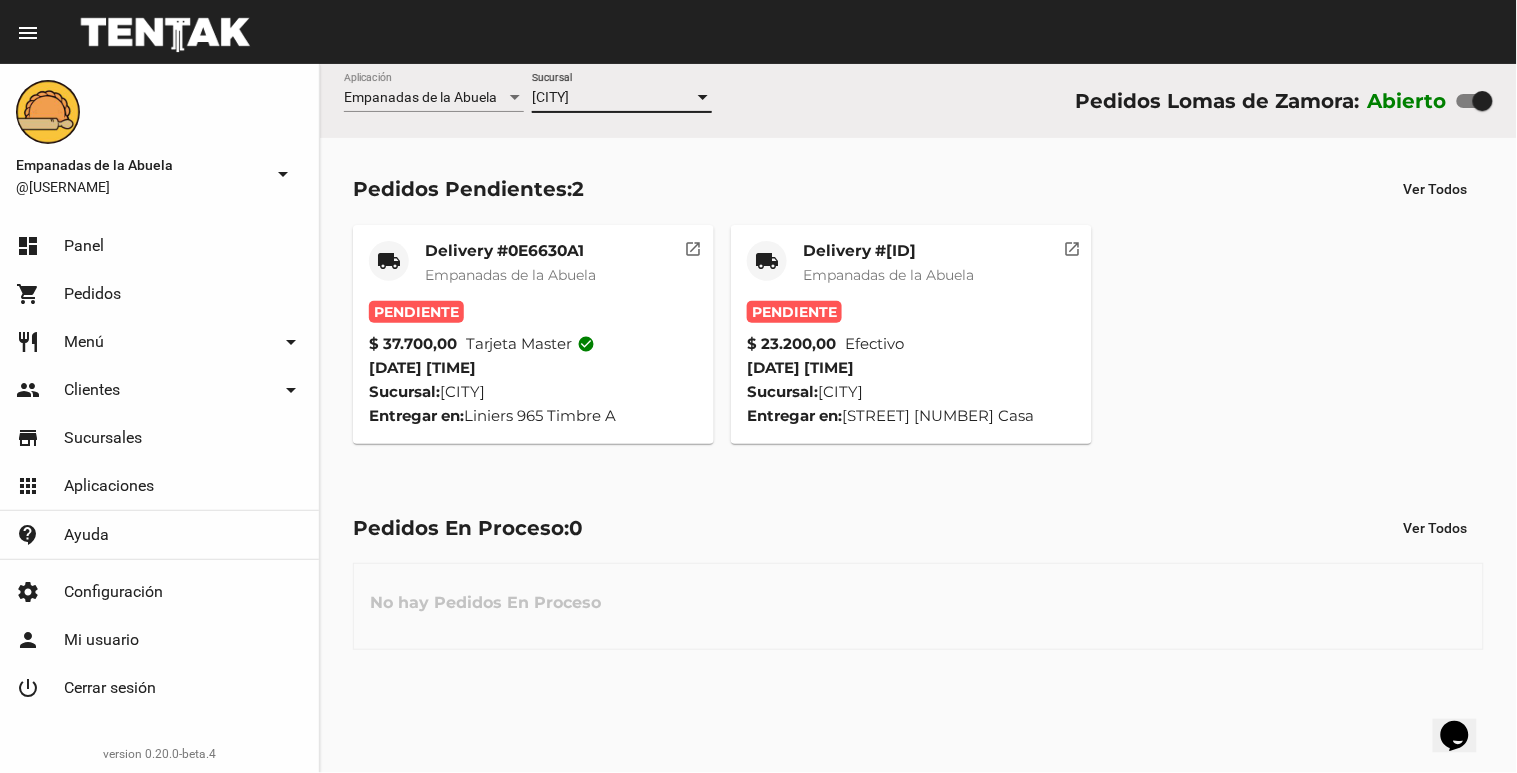 click on "Lomas de Zamora Sucursal" 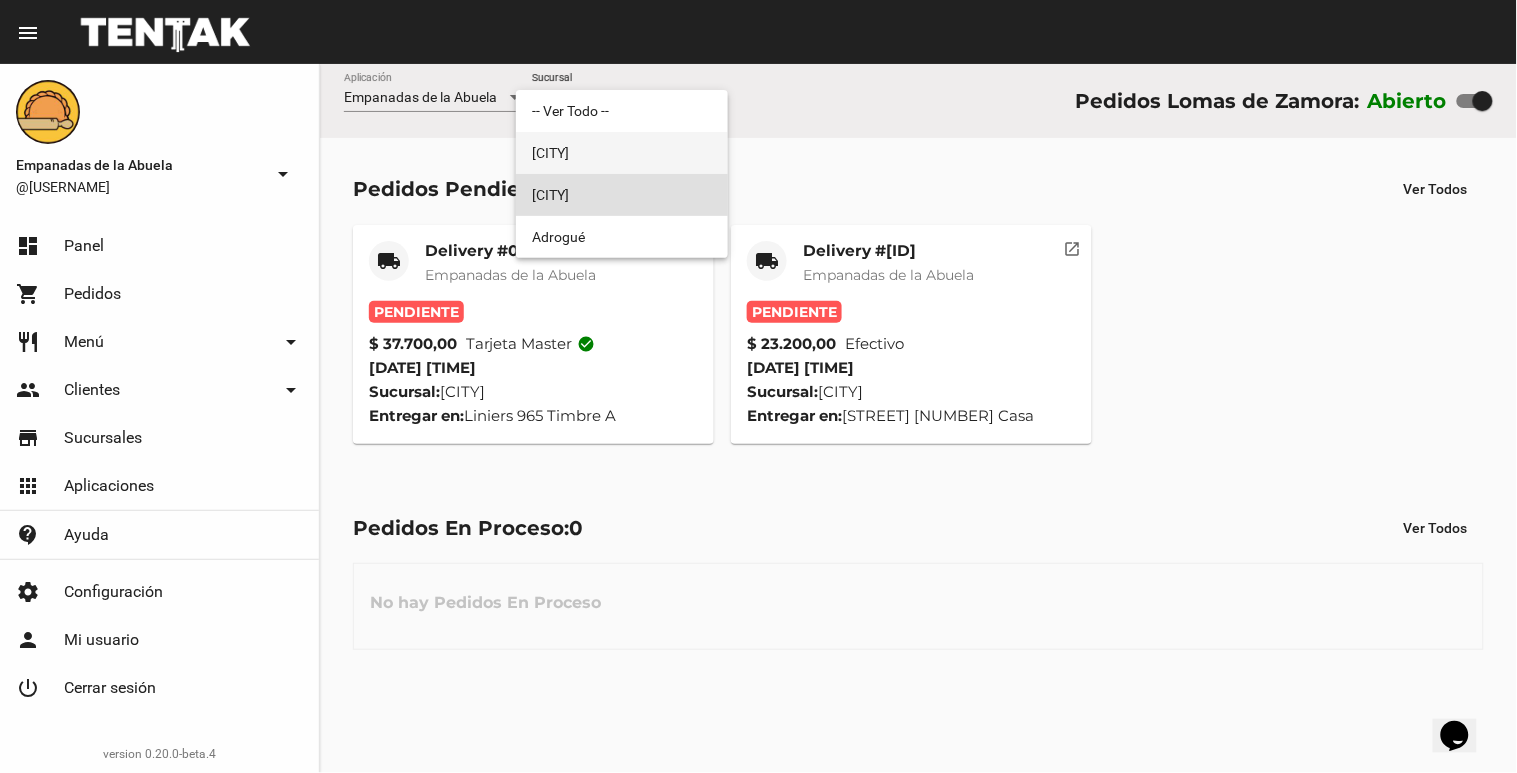 click on "[CITY]" at bounding box center (622, 153) 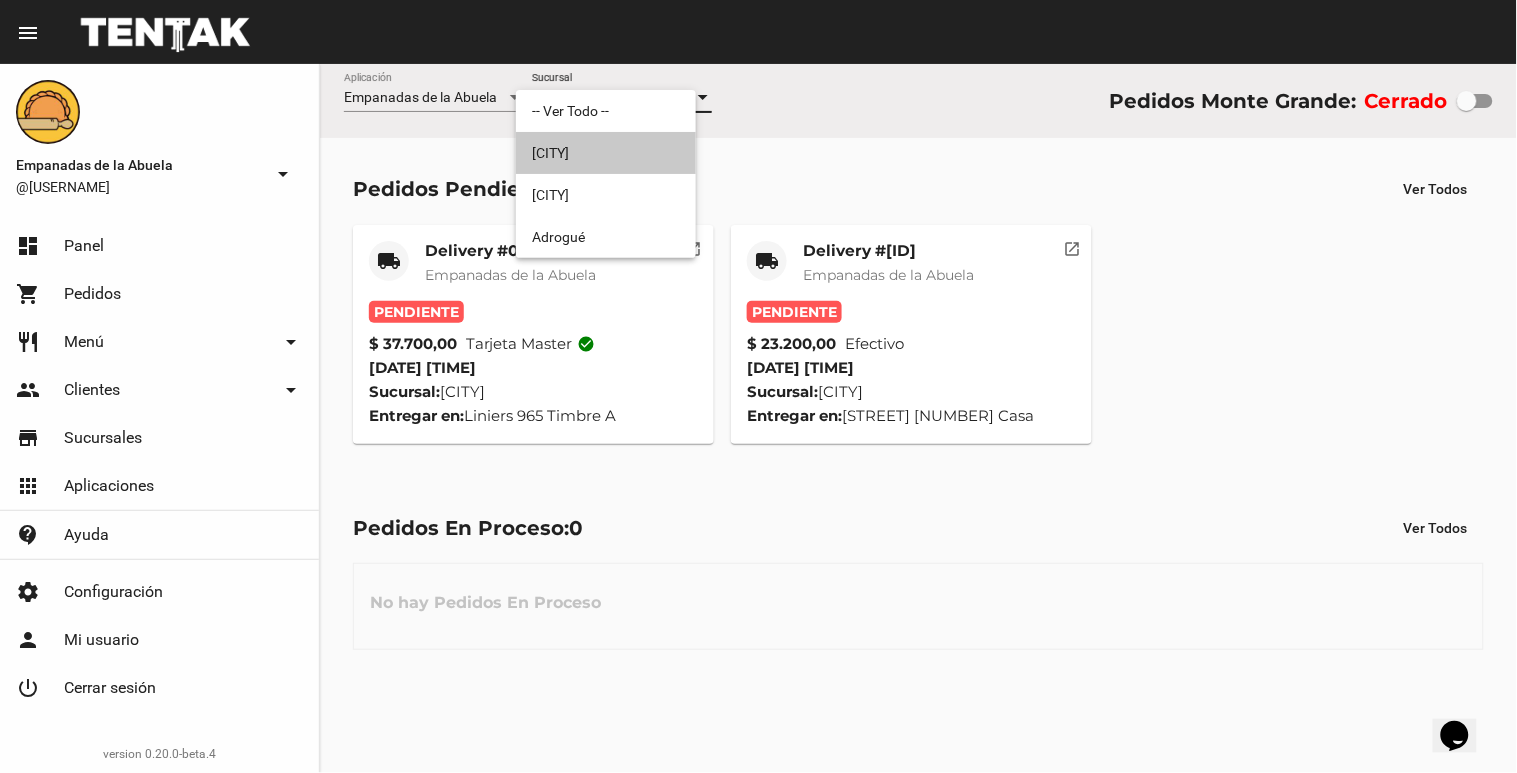 click on "Monte Grande Sucursal" 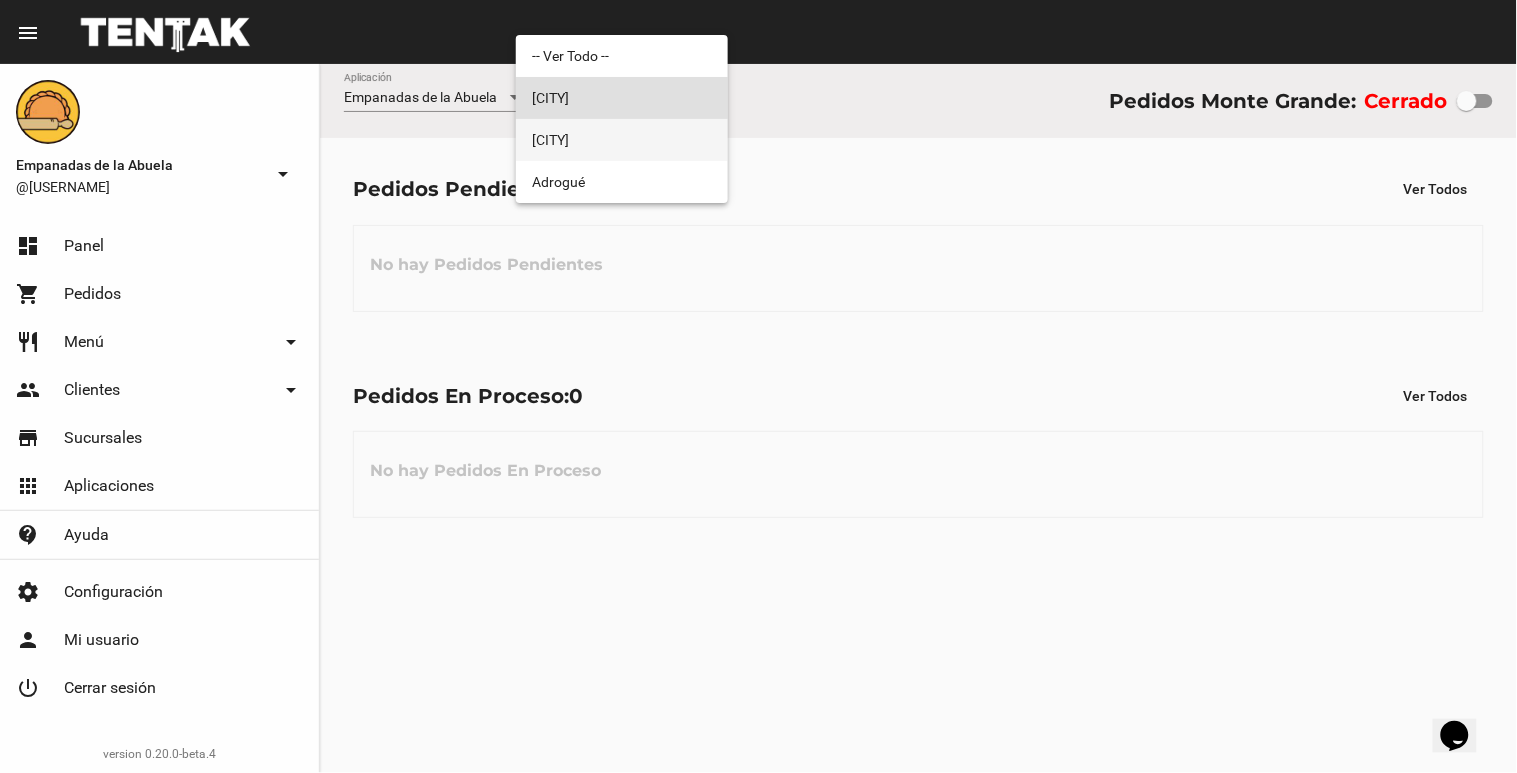 click on "[CITY]" at bounding box center [622, 140] 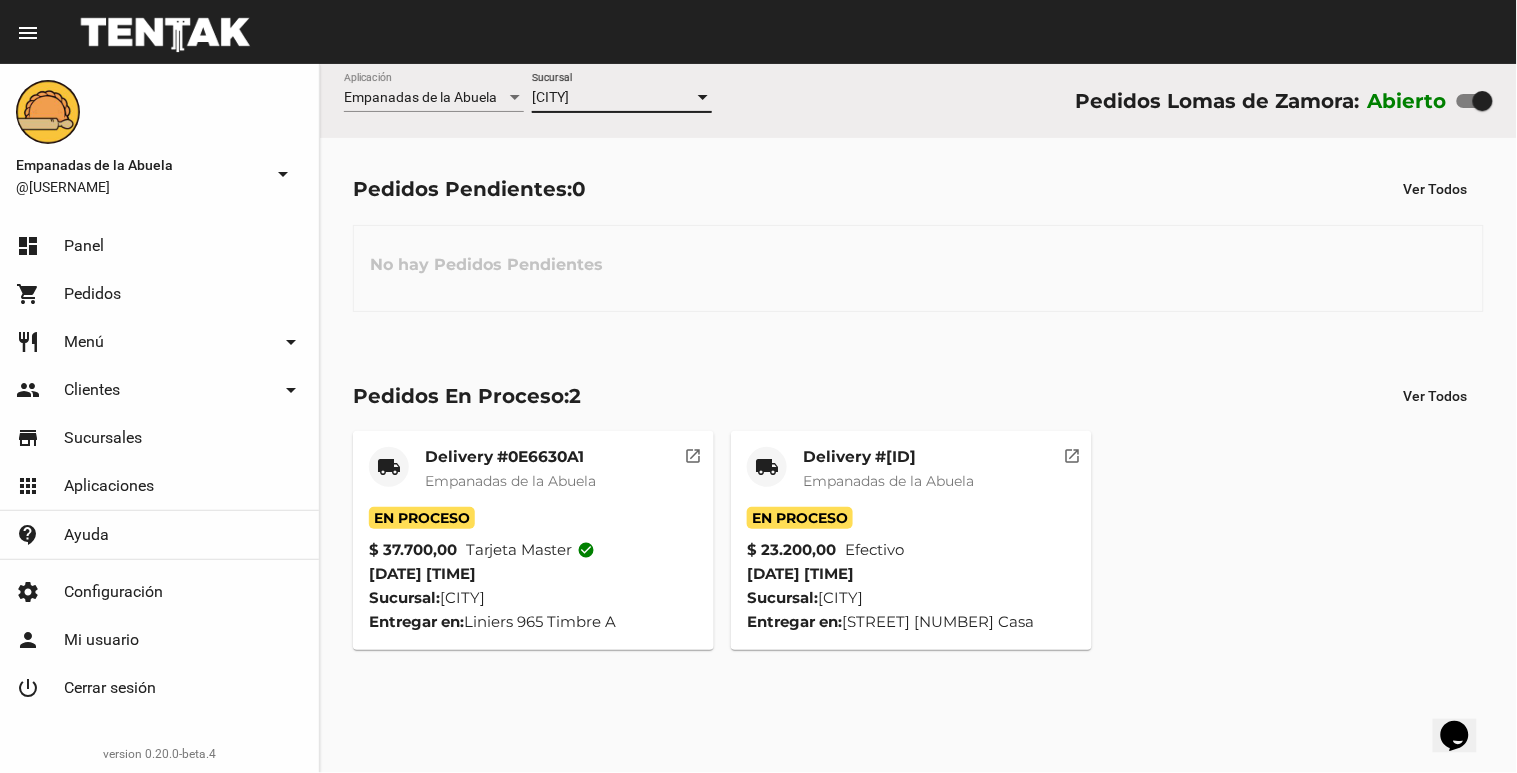 click on "Delivery #0E6630A1" 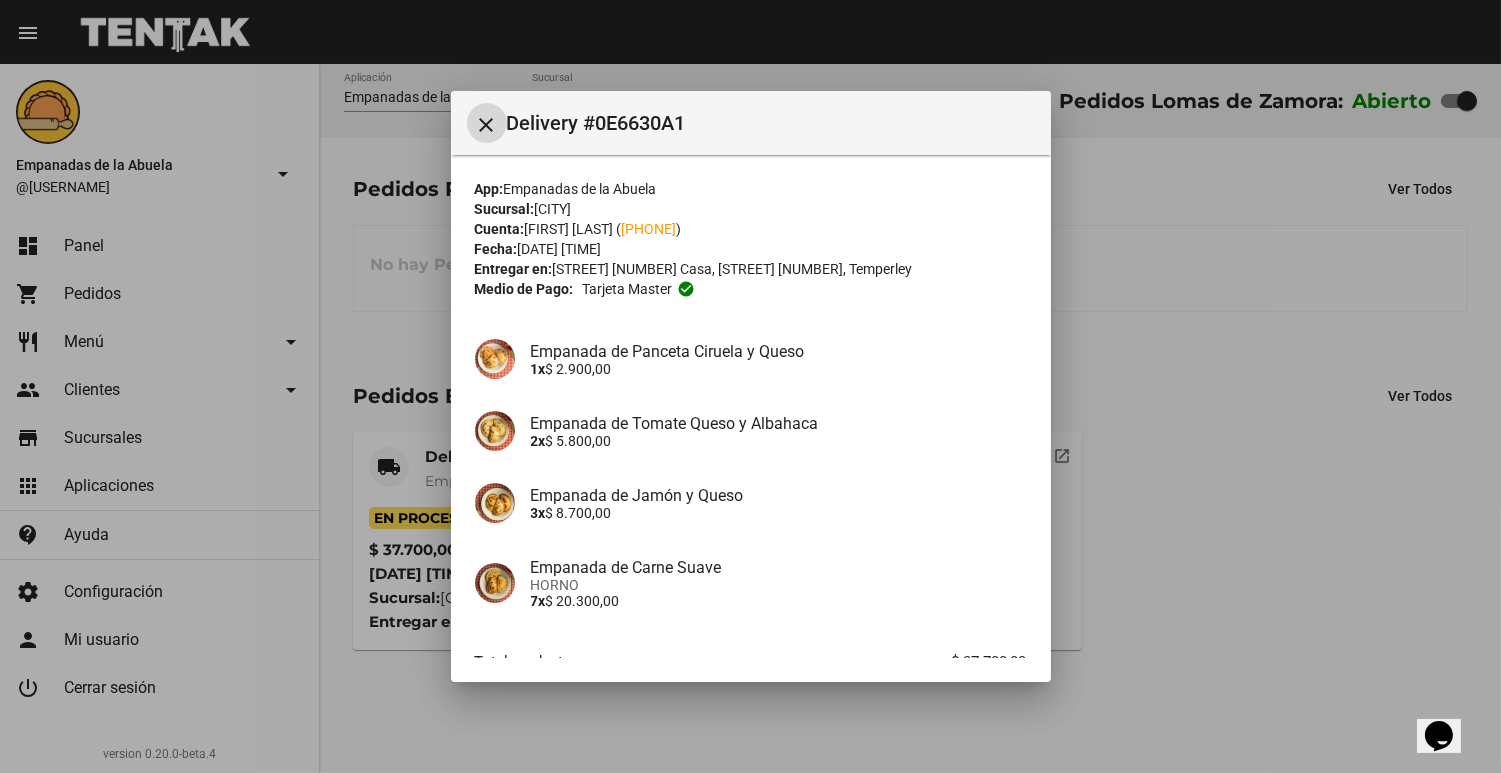 click at bounding box center (750, 386) 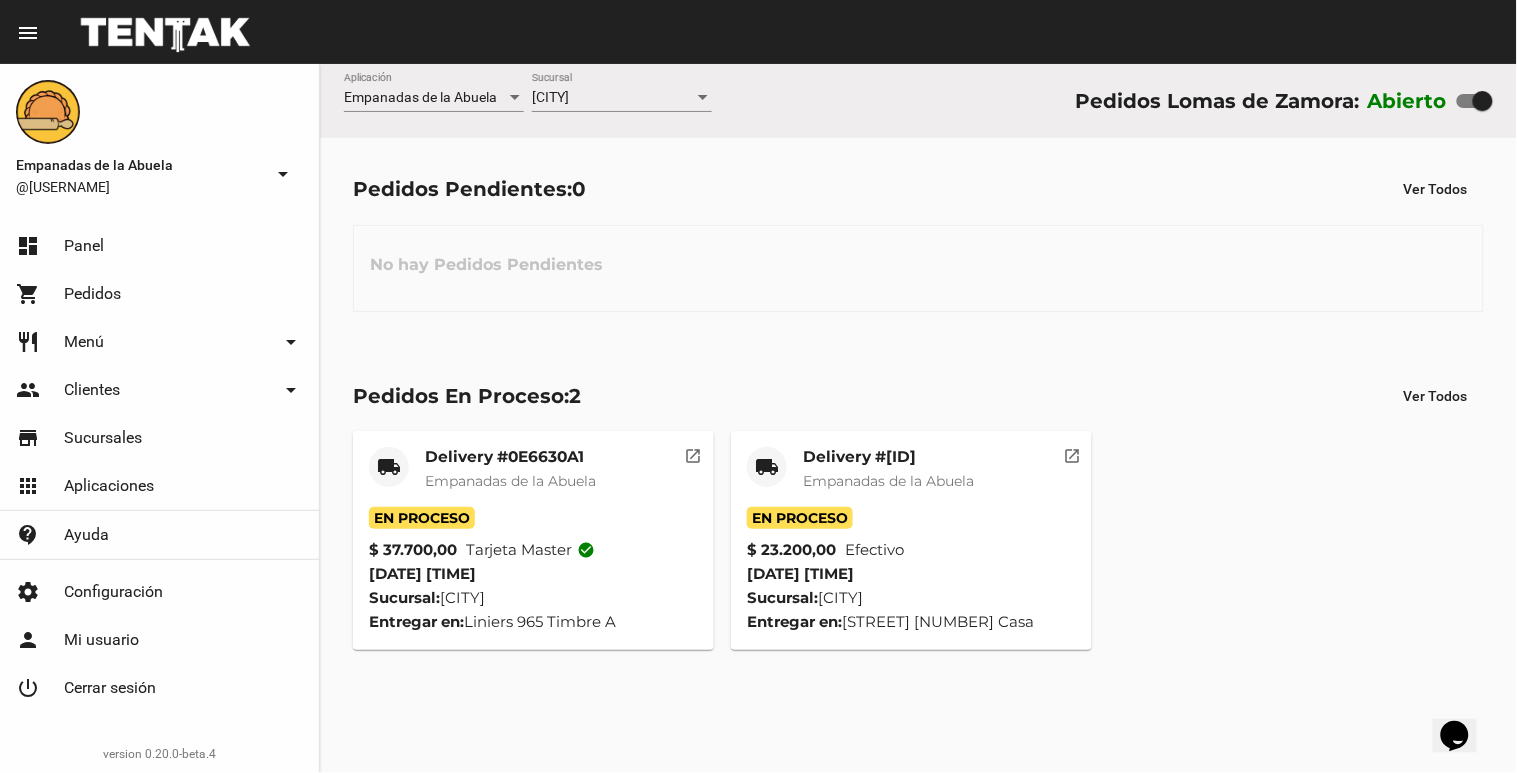 click on "Delivery #[ID] Empanadas de la Abuela" 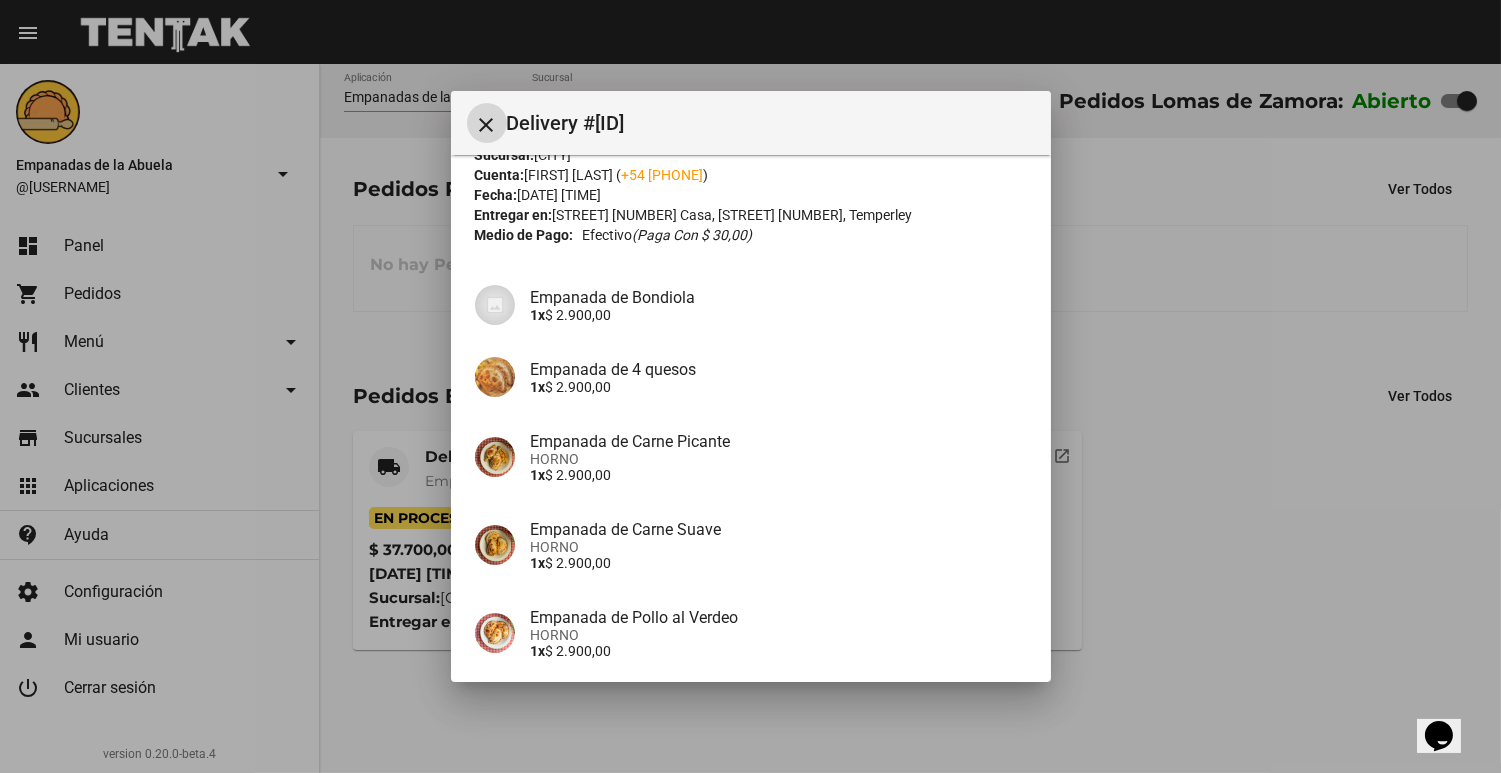 scroll, scrollTop: 498, scrollLeft: 0, axis: vertical 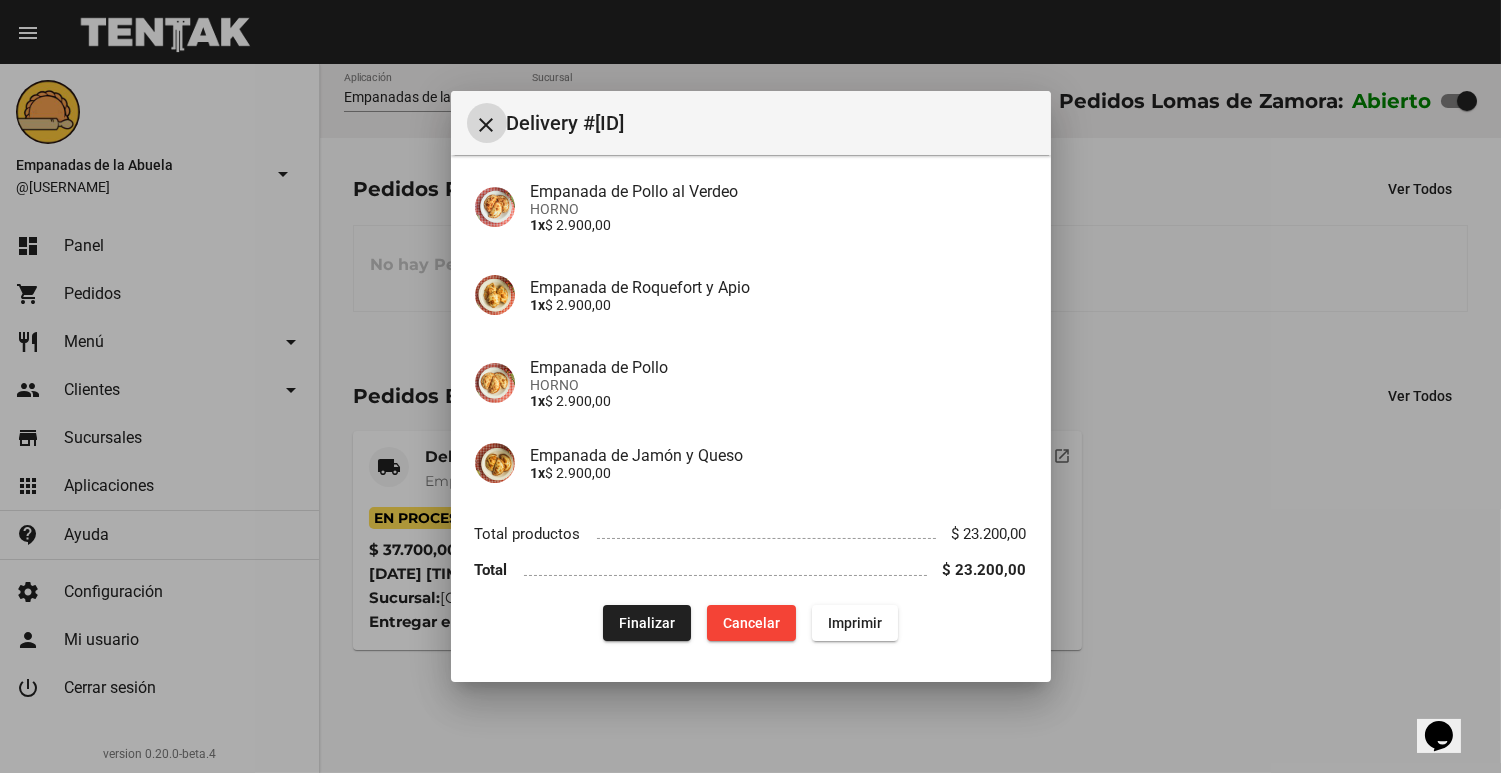 click at bounding box center (750, 386) 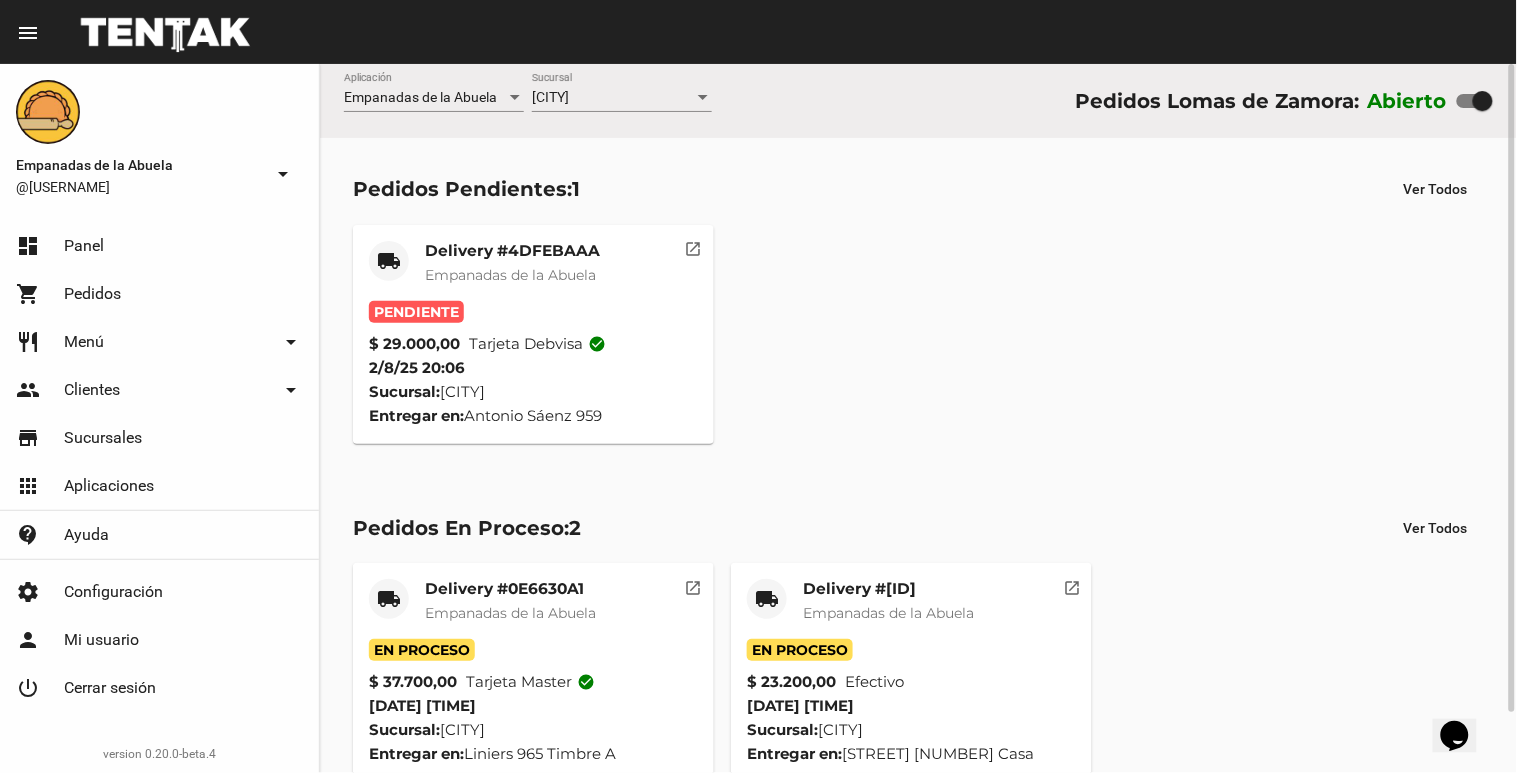 click on "Delivery #4DFEBAAA Empanadas de la Abuela" 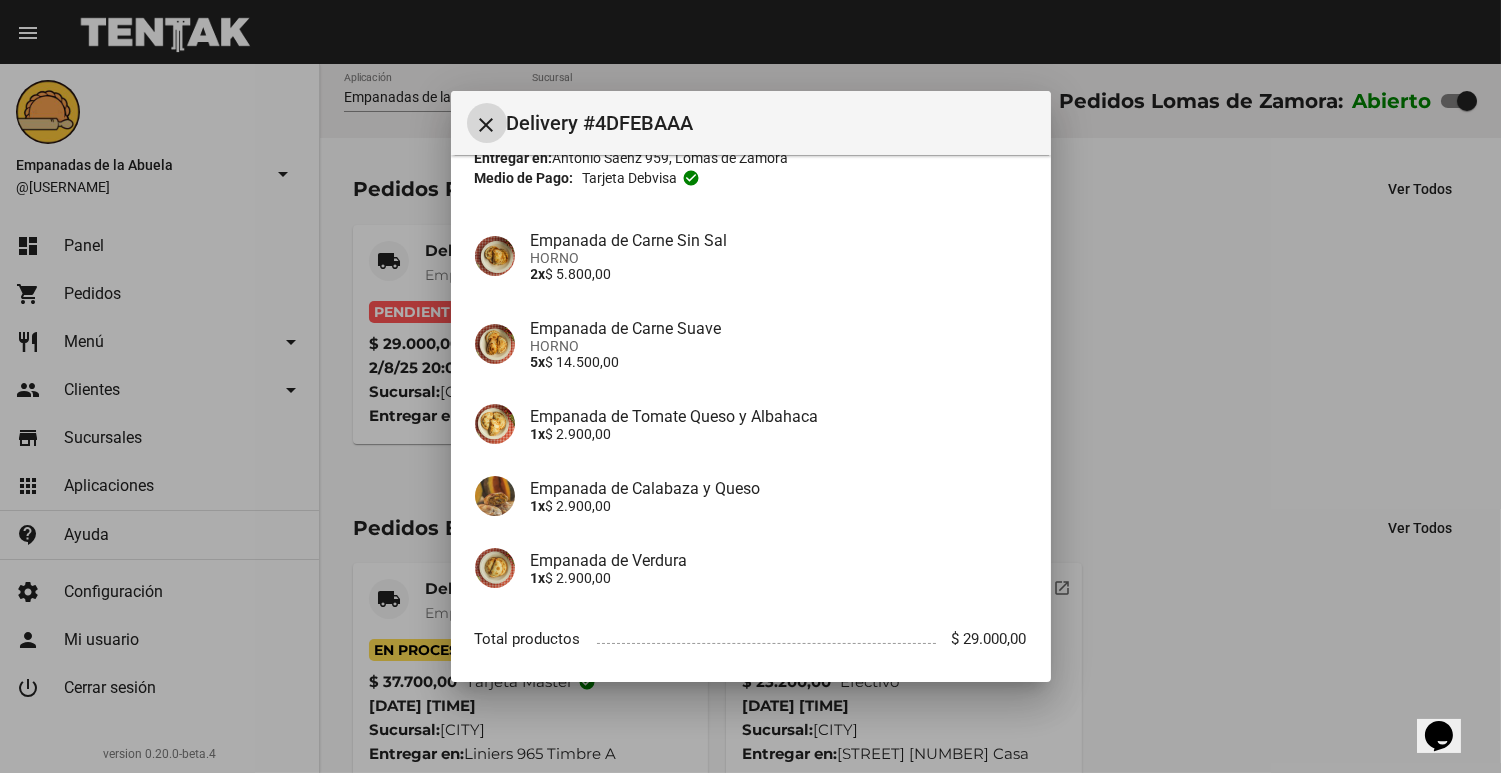 scroll, scrollTop: 215, scrollLeft: 0, axis: vertical 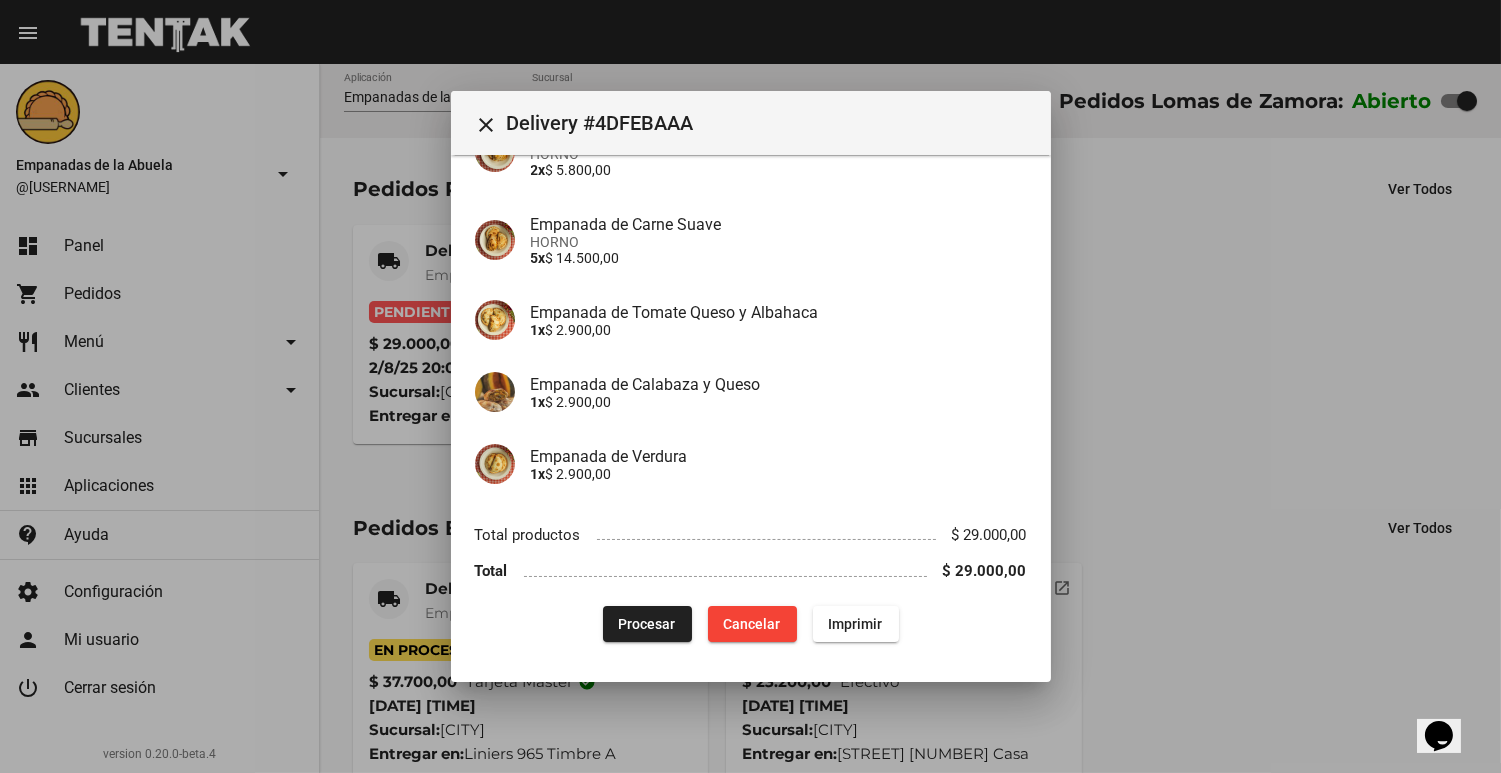 click on "App:  Empanadas de la Abuela  Sucursal:  Lomas de Zamora  Cuenta:  Emiliano  Ambrosis ( +54 [PHONE] )  Fecha:  2/8/25 20:06  Entregar en:  Antonio Sáenz 959, Lomas de Zamora  Medio de Pago: Tarjeta debvisa  check_circle Empanada de Carne Sin Sal HORNO 2x  $ 5.800,00 Empanada de Carne Suave HORNO 5x  $ 14.500,00 Empanada de Tomate Queso y Albahaca 1x  $ 2.900,00 Empanada de Calabaza y Queso 1x  $ 2.900,00 Empanada de Verdura 1x  $ 2.900,00 Total productos $ 29.000,00 Total $ 29.000,00  Procesar  Cancelar Imprimir" 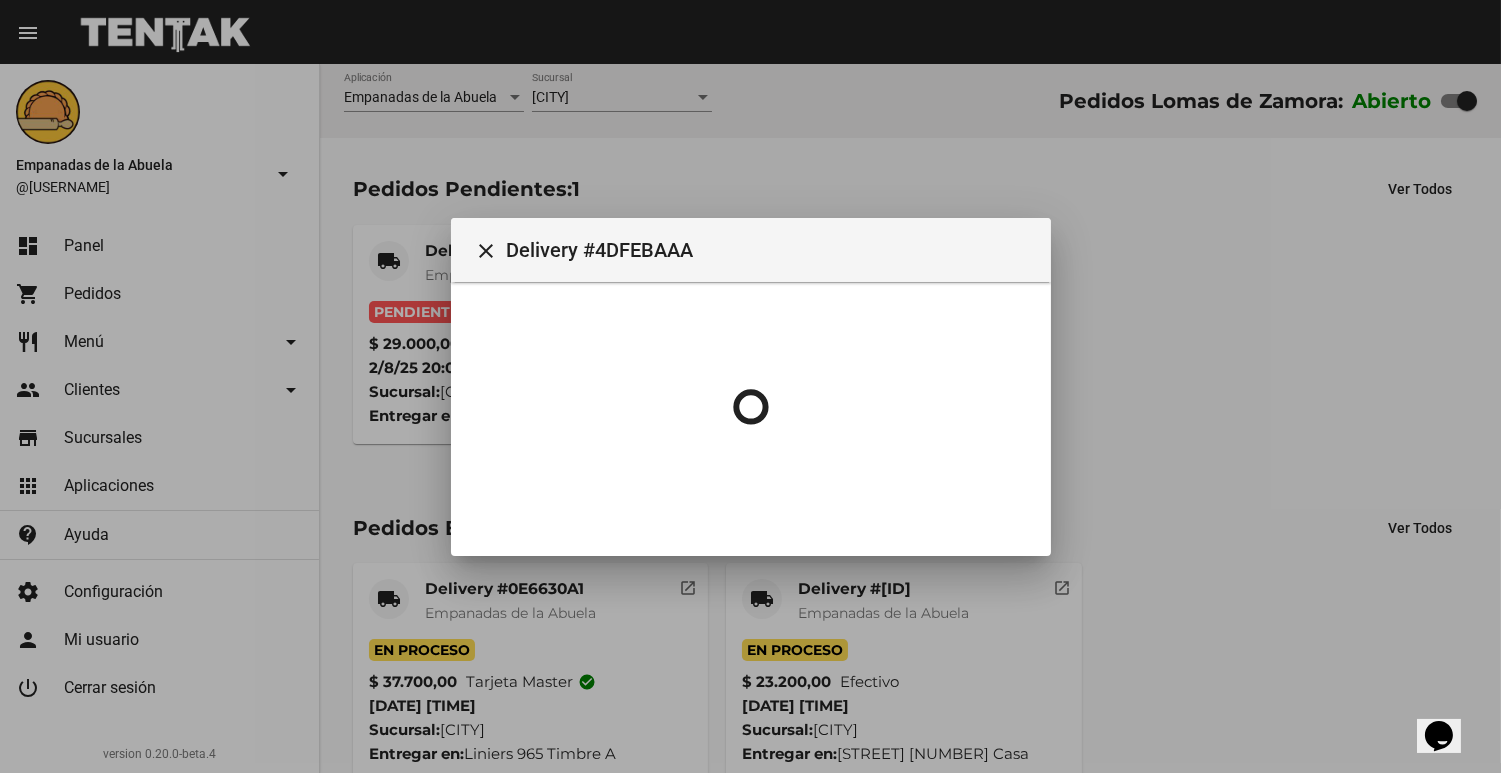scroll, scrollTop: 0, scrollLeft: 0, axis: both 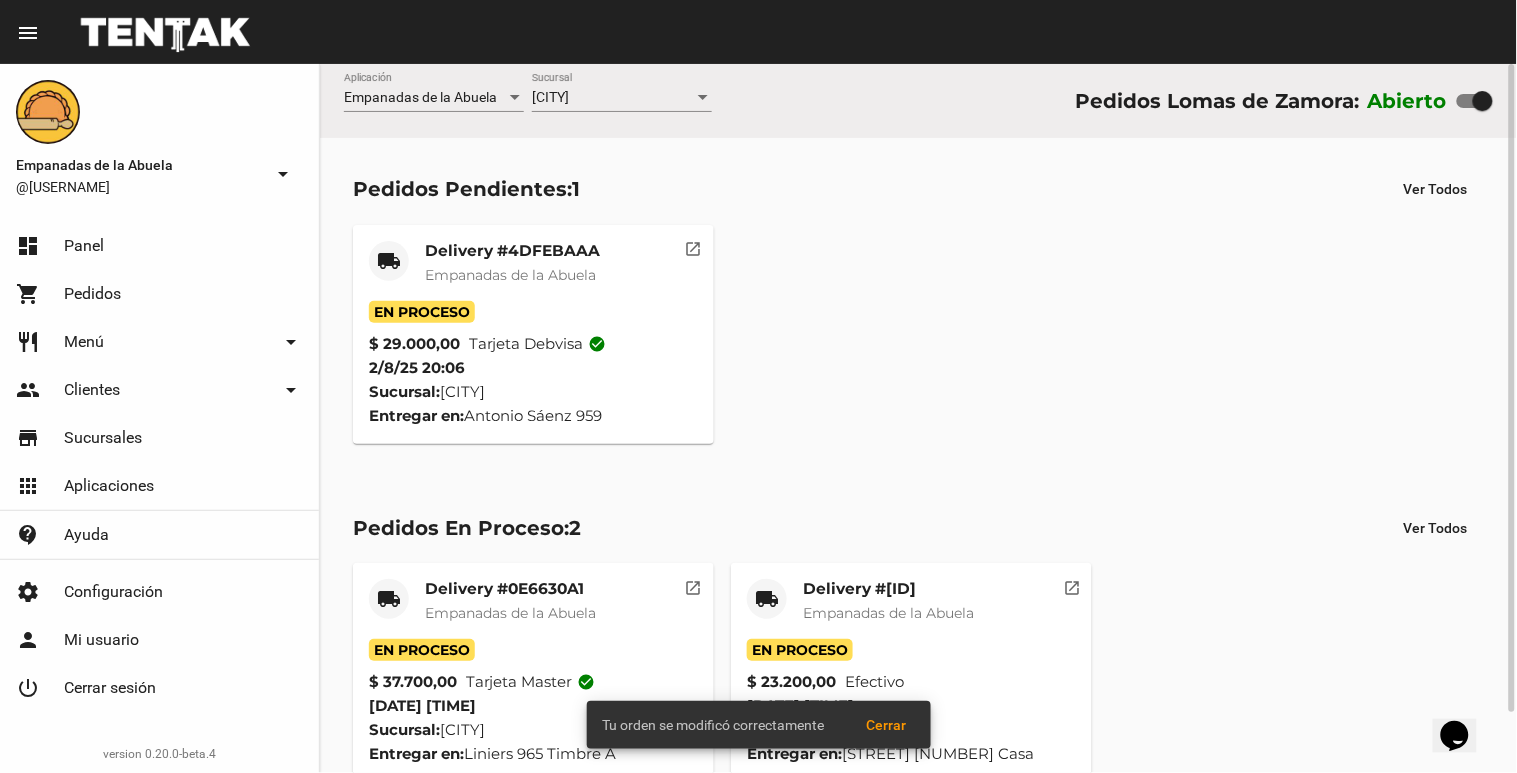 click on "Empanadas de la Abuela" 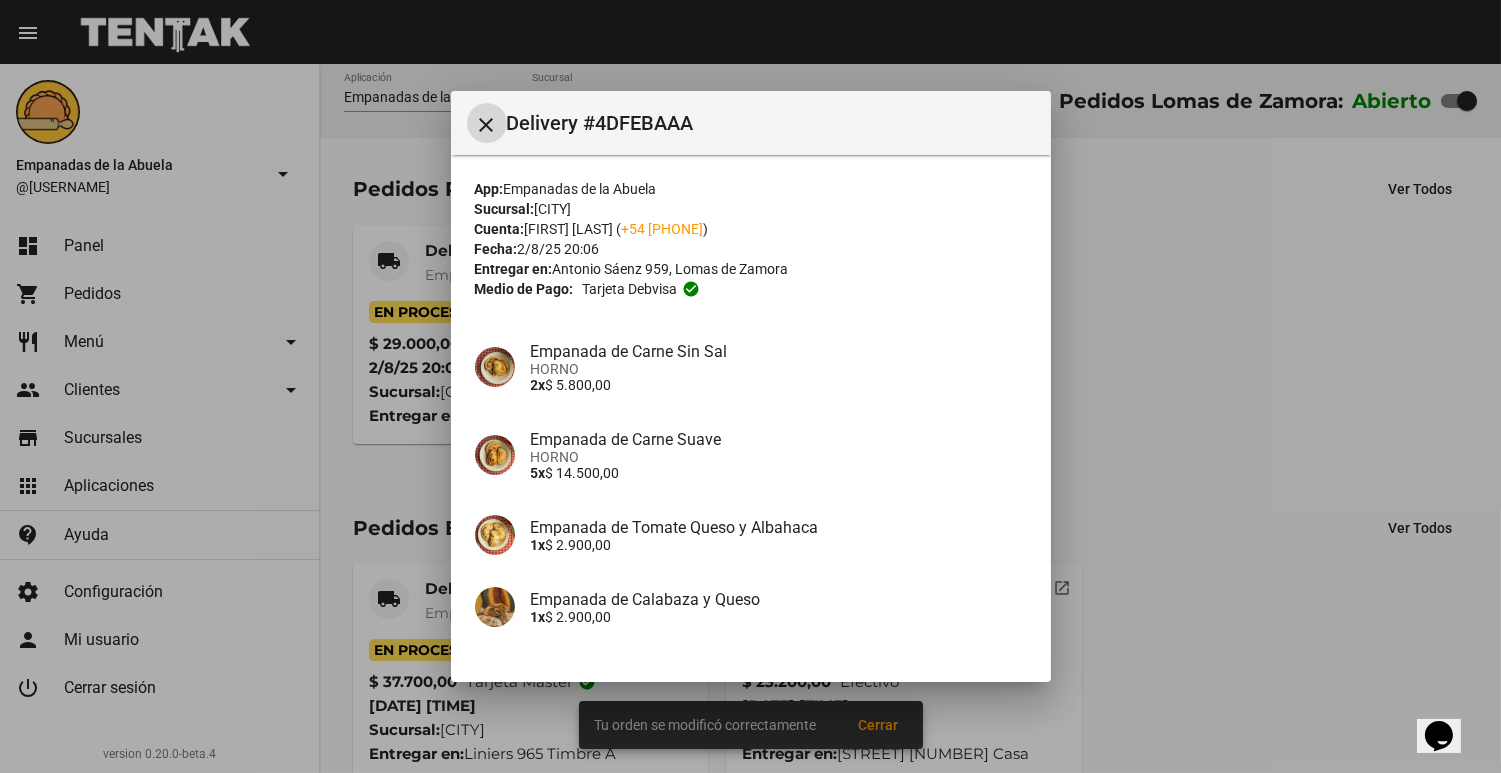 scroll, scrollTop: 215, scrollLeft: 0, axis: vertical 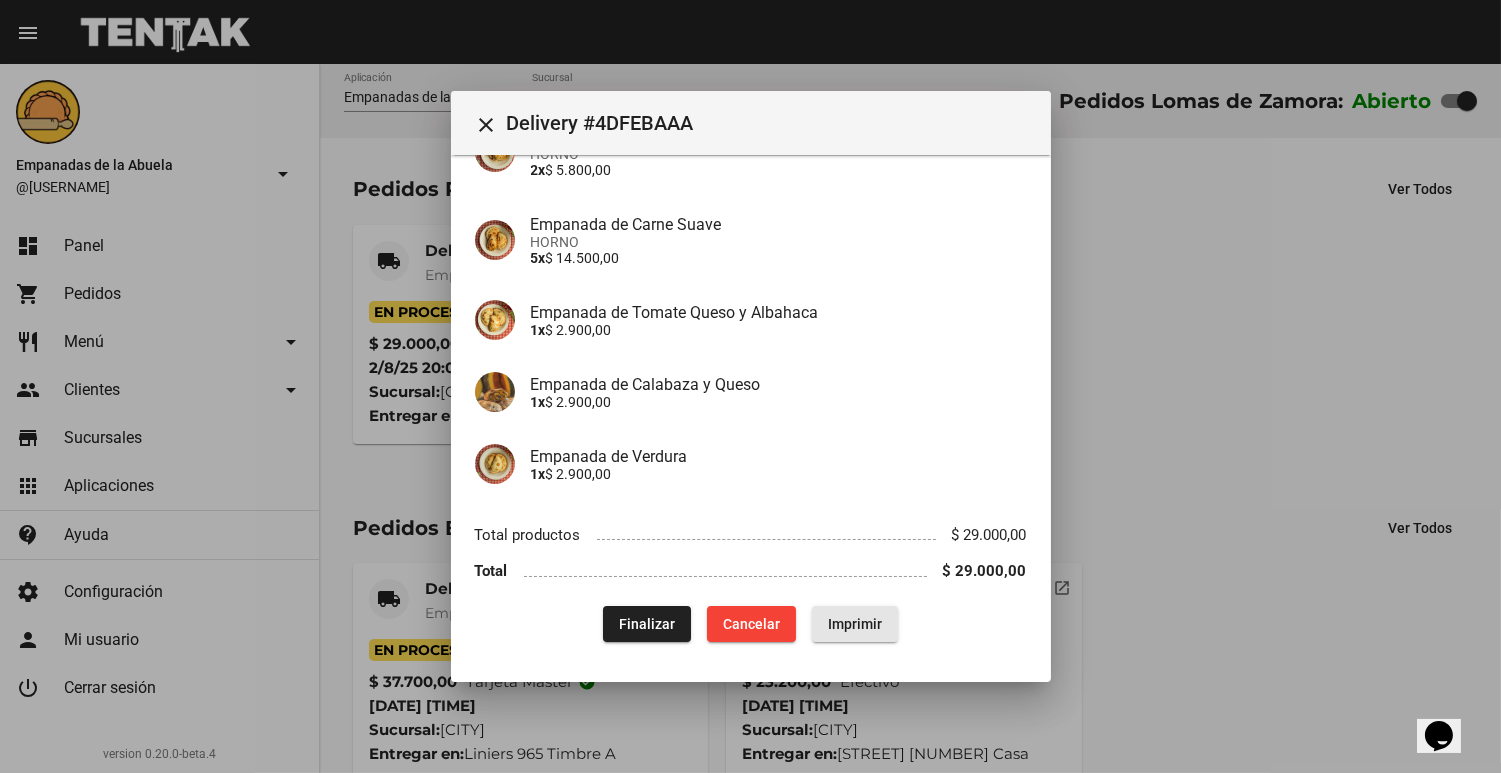 click on "Imprimir" 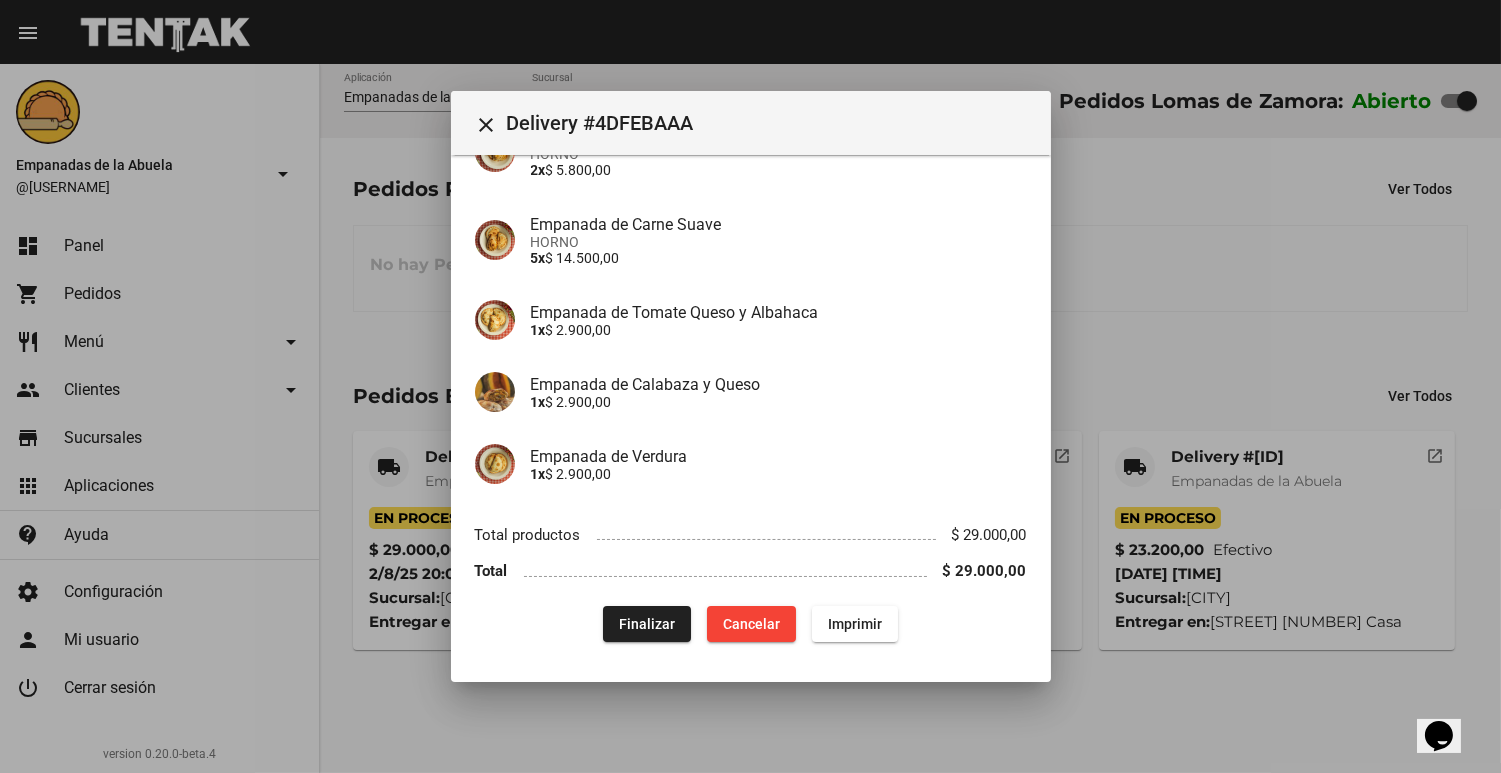 drag, startPoint x: 1280, startPoint y: 303, endPoint x: 815, endPoint y: 424, distance: 480.48517 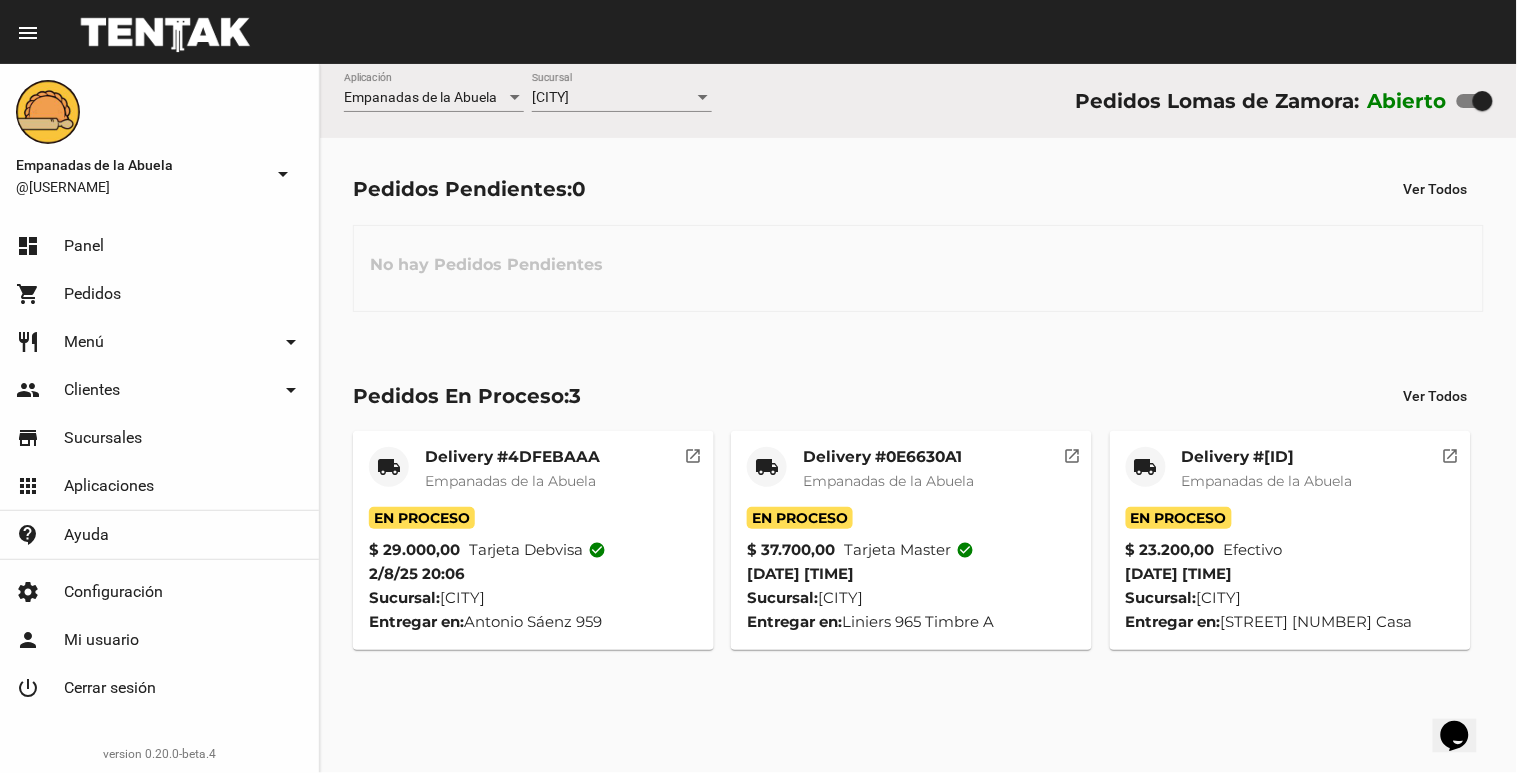click on "Delivery #4DFEBAAA" 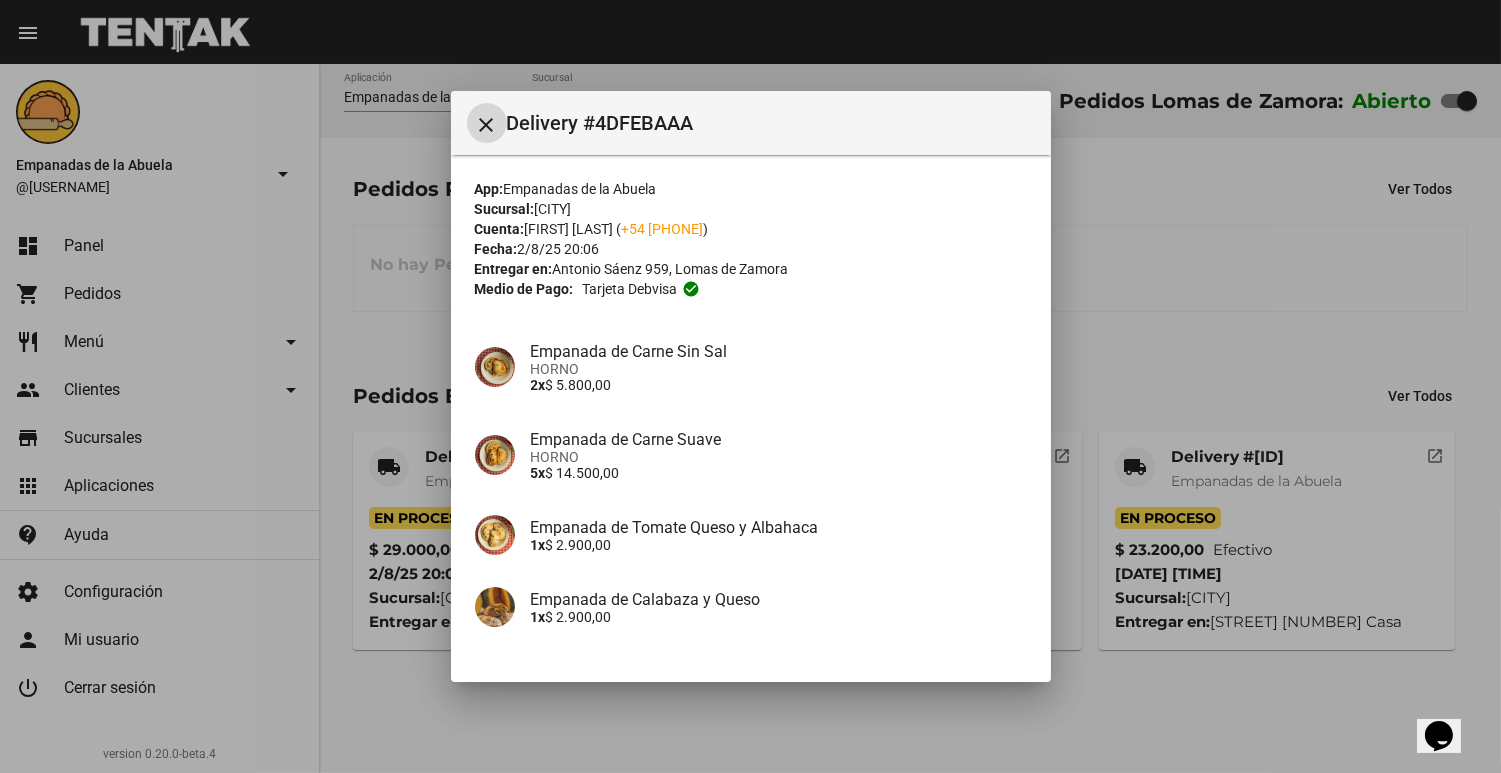 scroll, scrollTop: 215, scrollLeft: 0, axis: vertical 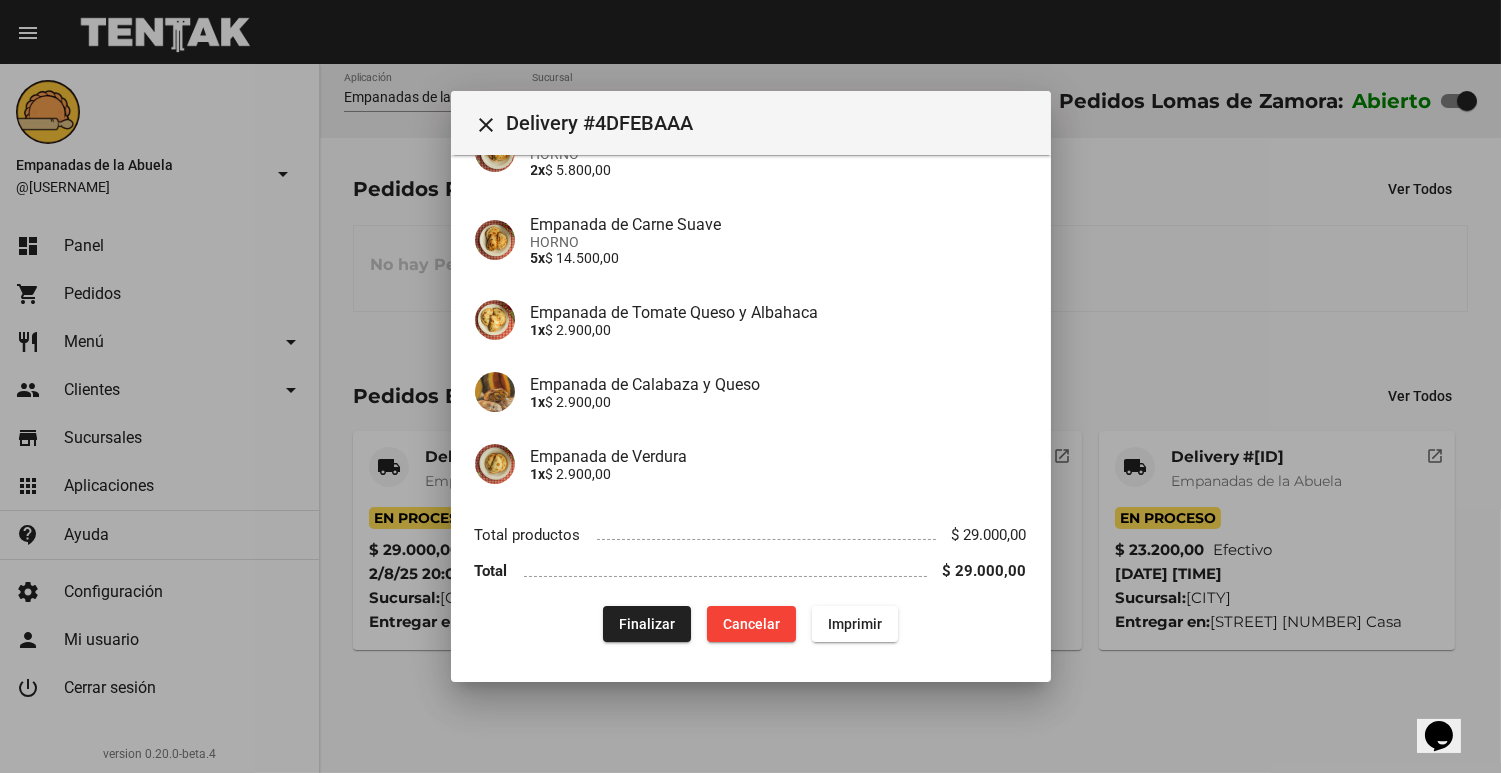 click at bounding box center (750, 386) 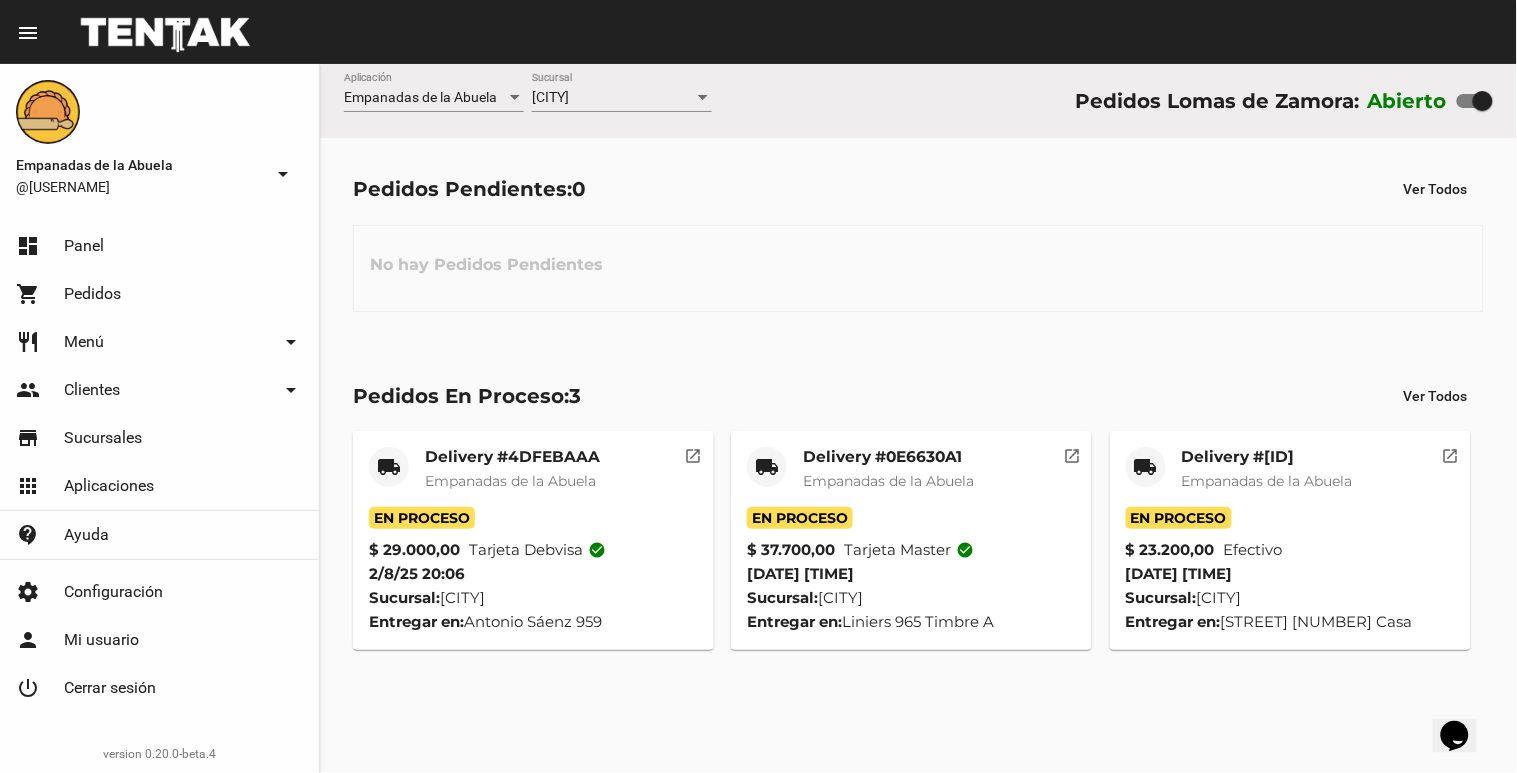 click on "Empanadas de la Abuela" 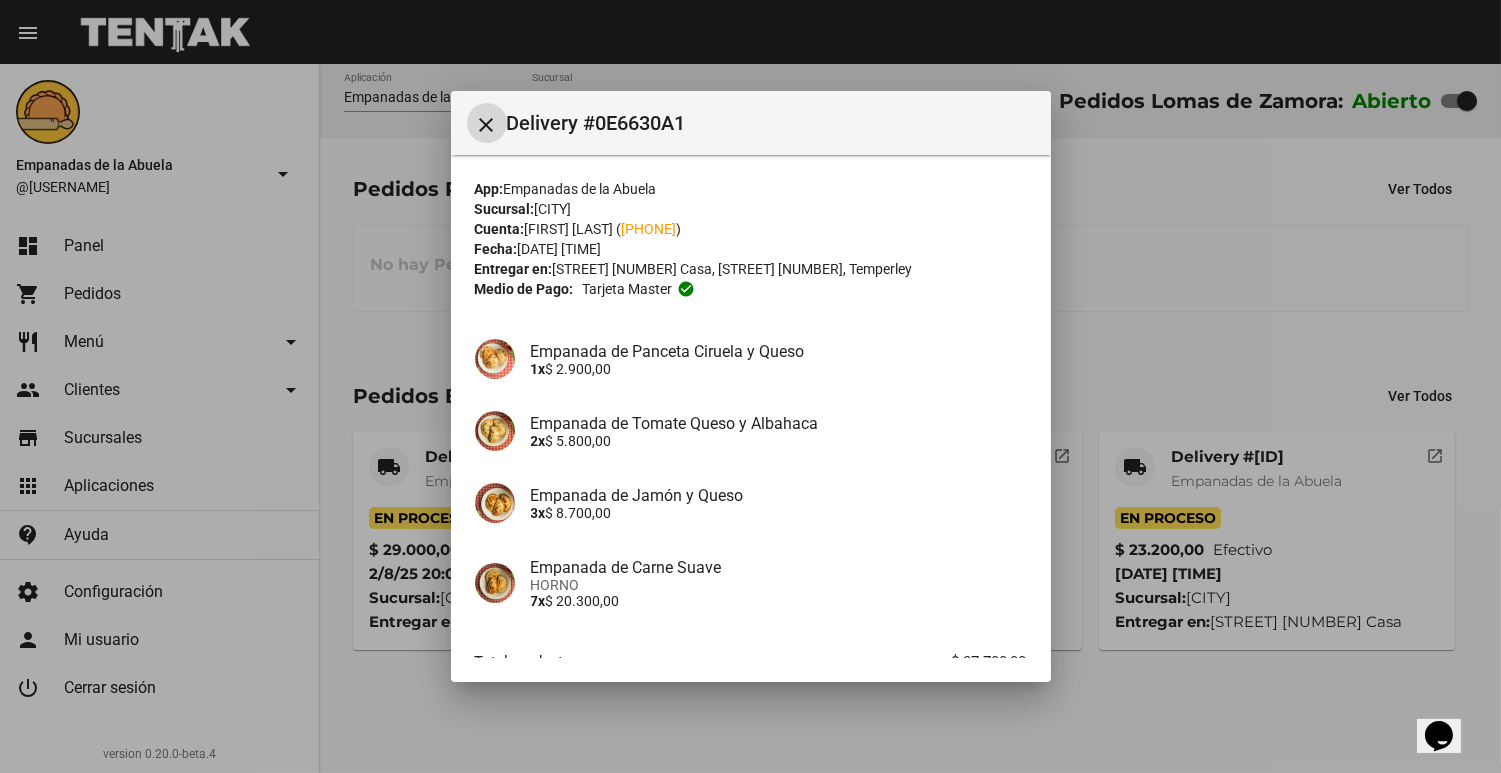 scroll, scrollTop: 126, scrollLeft: 0, axis: vertical 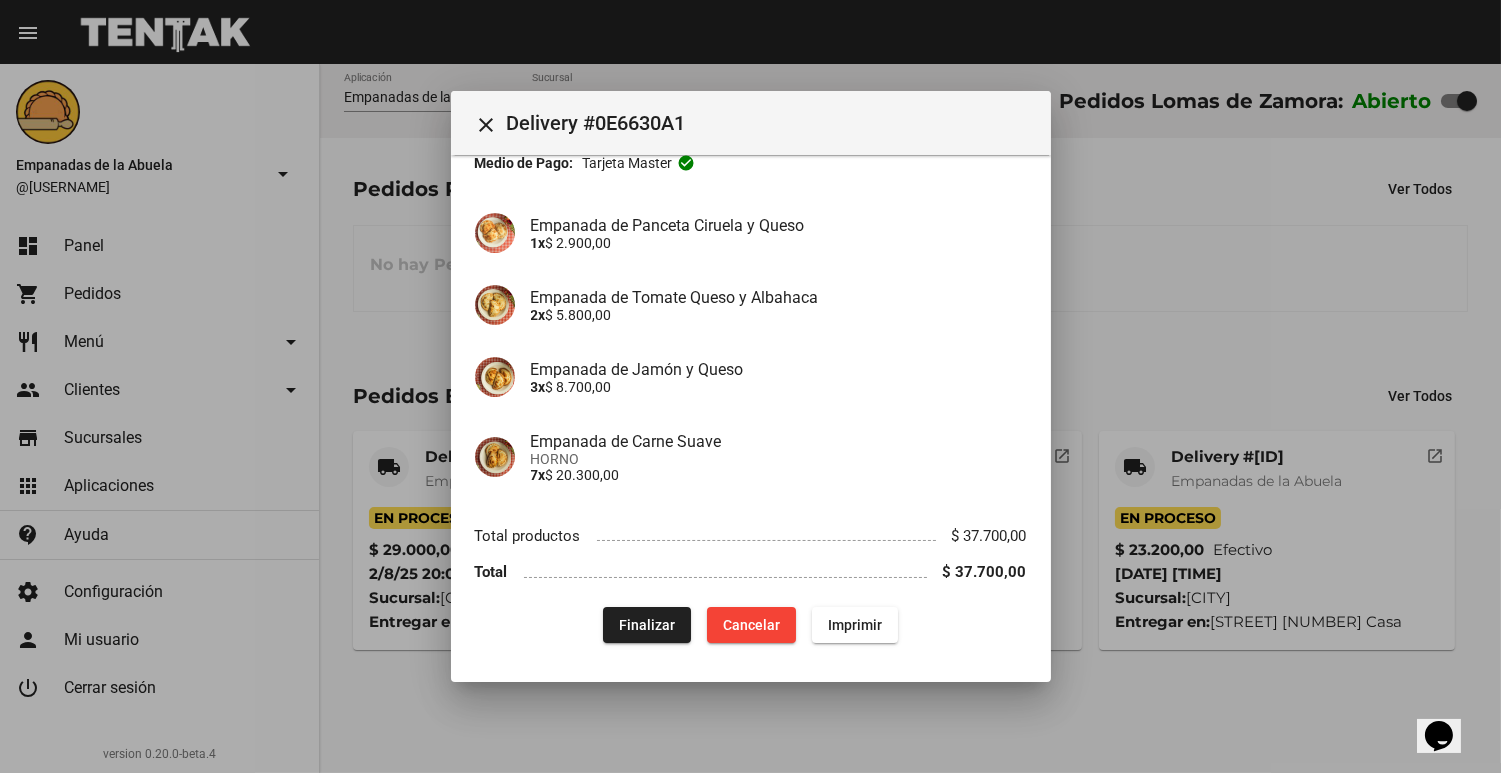 click at bounding box center (750, 386) 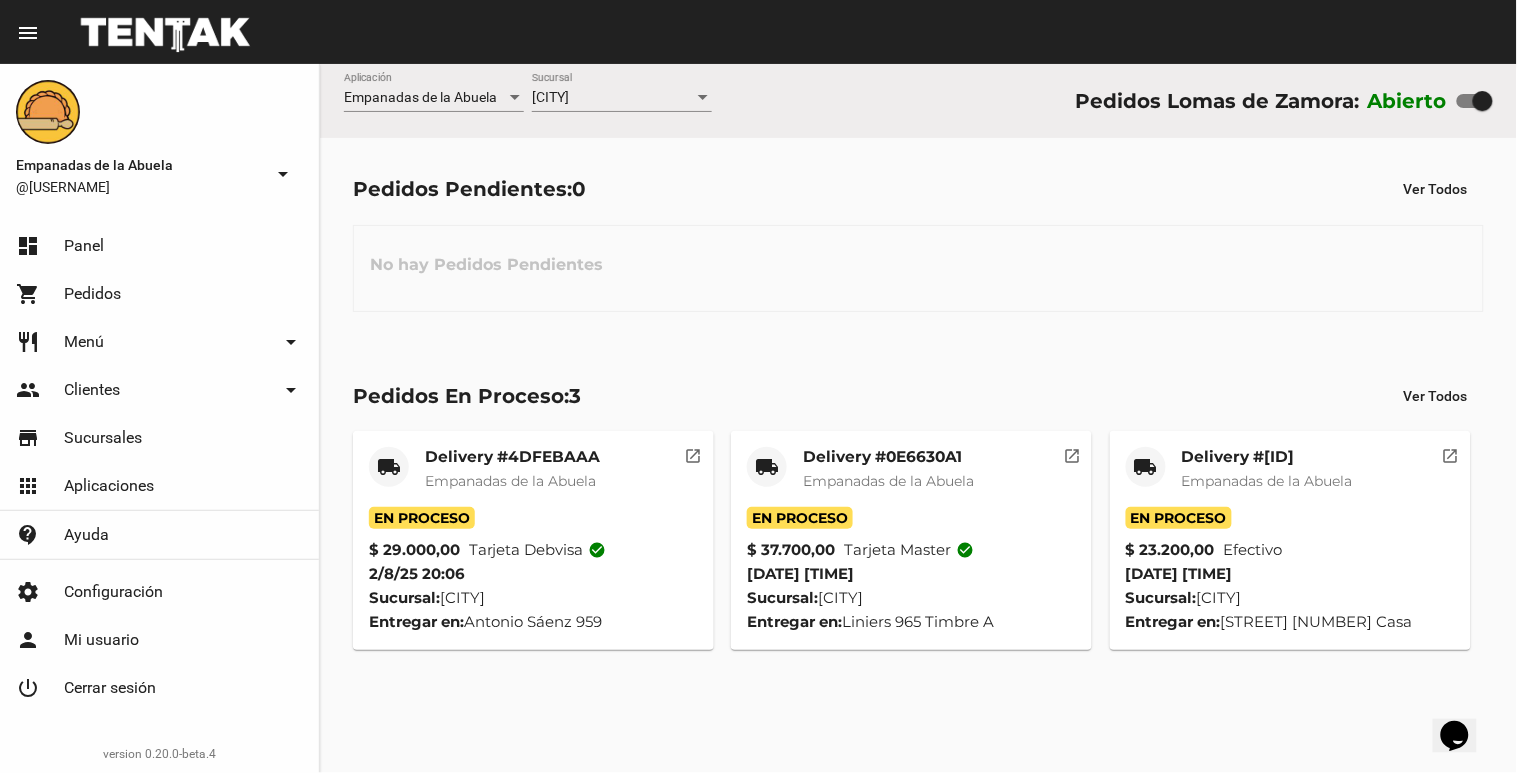 click on "Lomas de Zamora Sucursal" 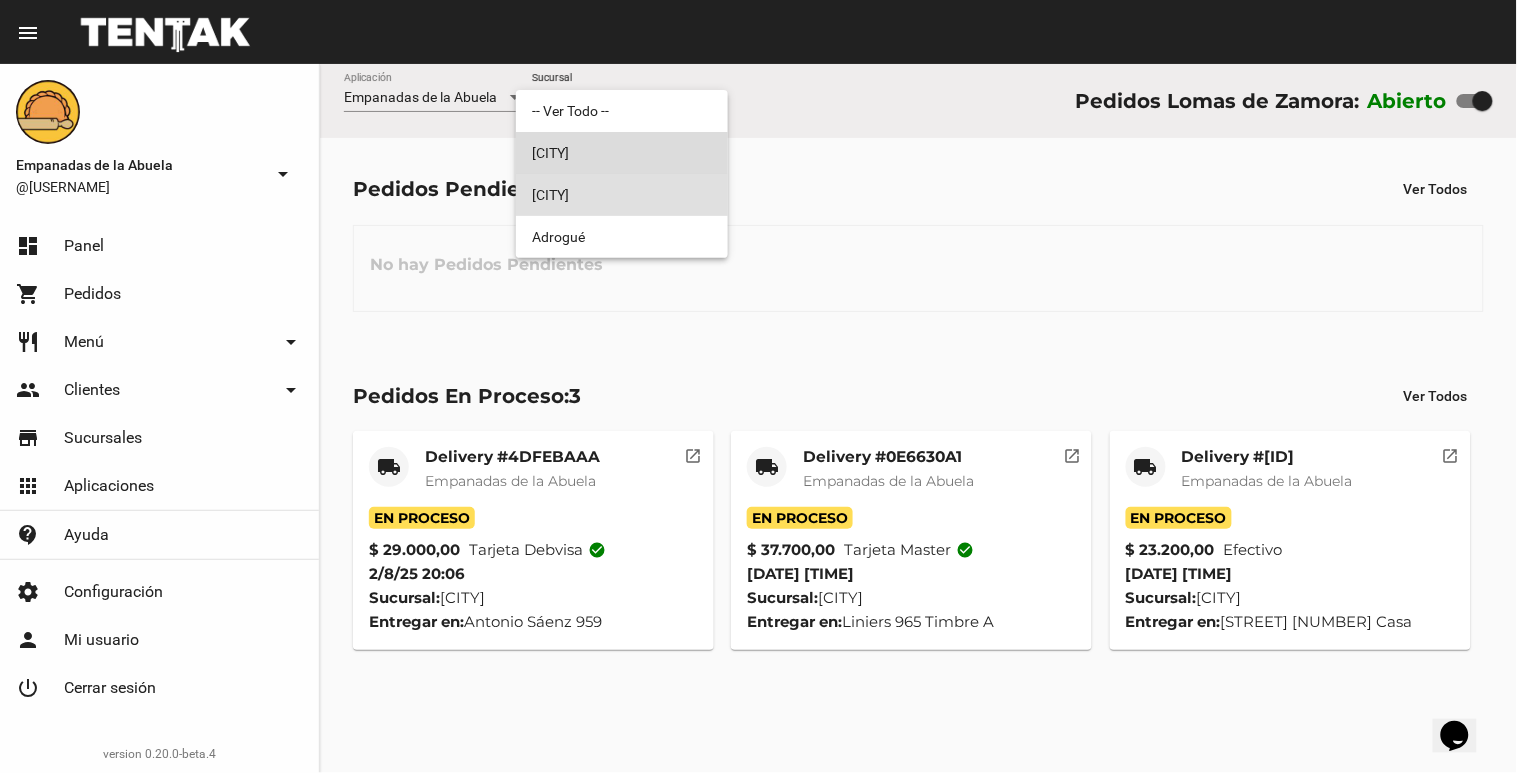 click on "[CITY]" at bounding box center [622, 153] 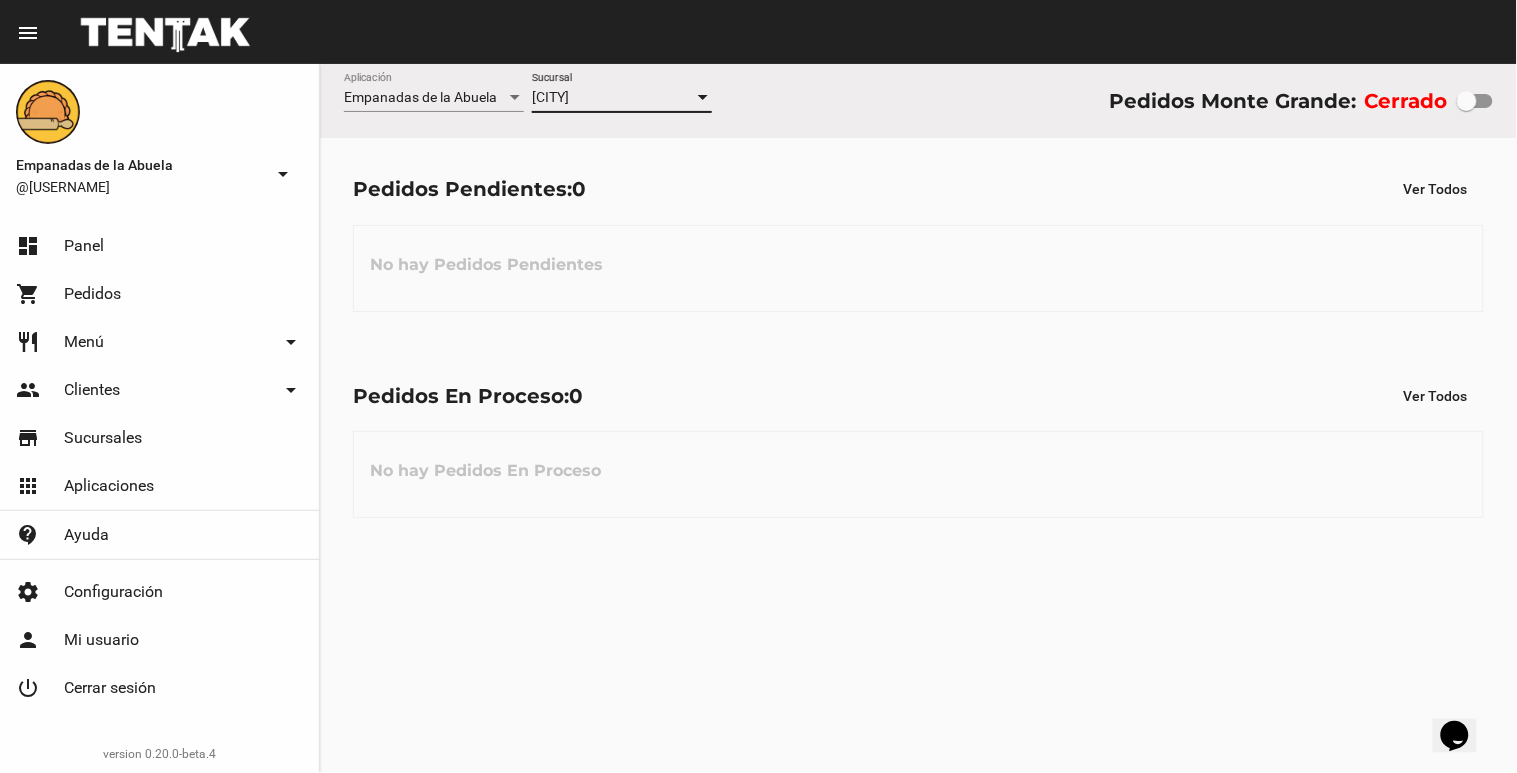 click on "[CITY]" at bounding box center [550, 97] 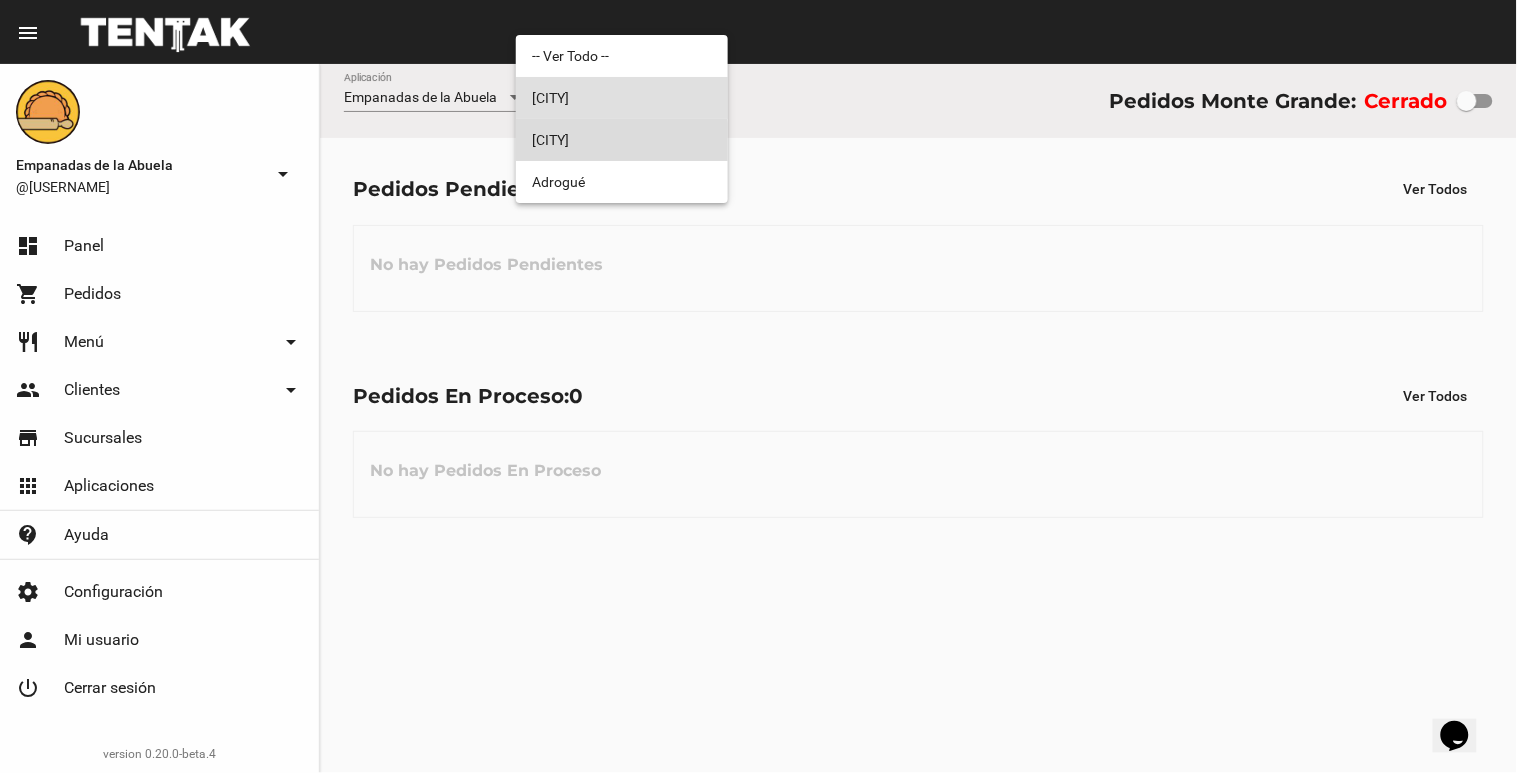 click on "[CITY]" at bounding box center [622, 140] 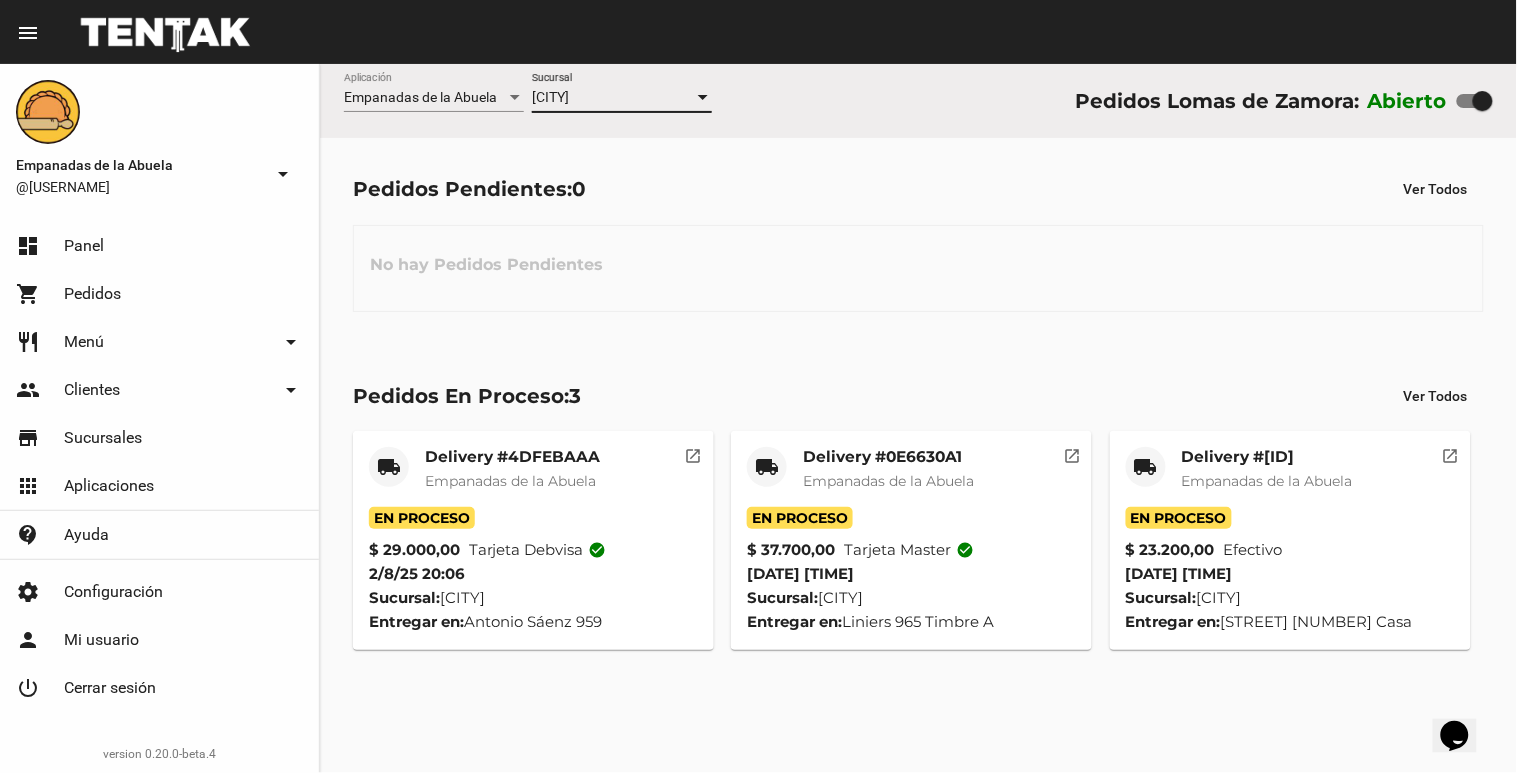 click on "Lomas de Zamora Sucursal" 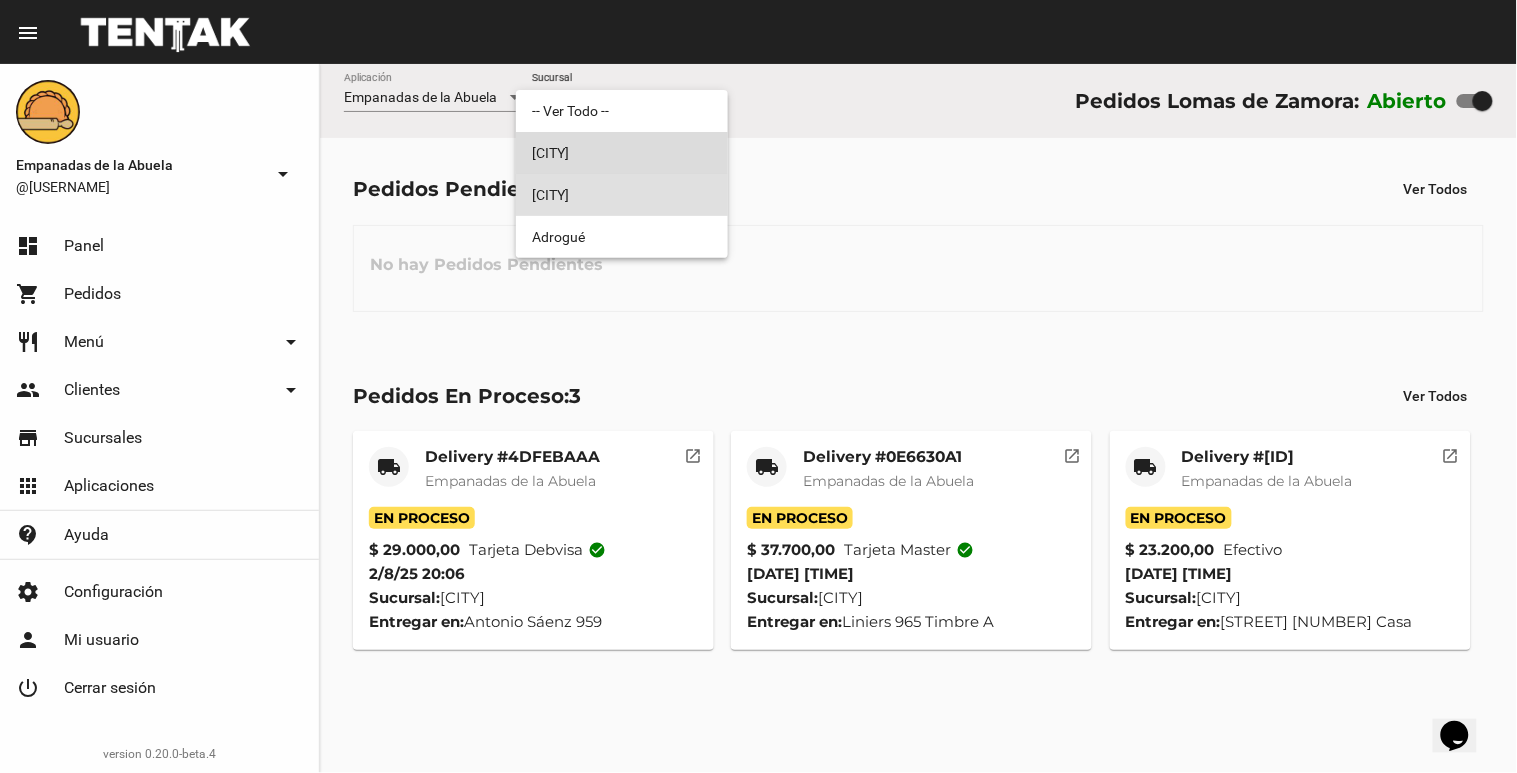 drag, startPoint x: 663, startPoint y: 148, endPoint x: 648, endPoint y: 135, distance: 19.849434 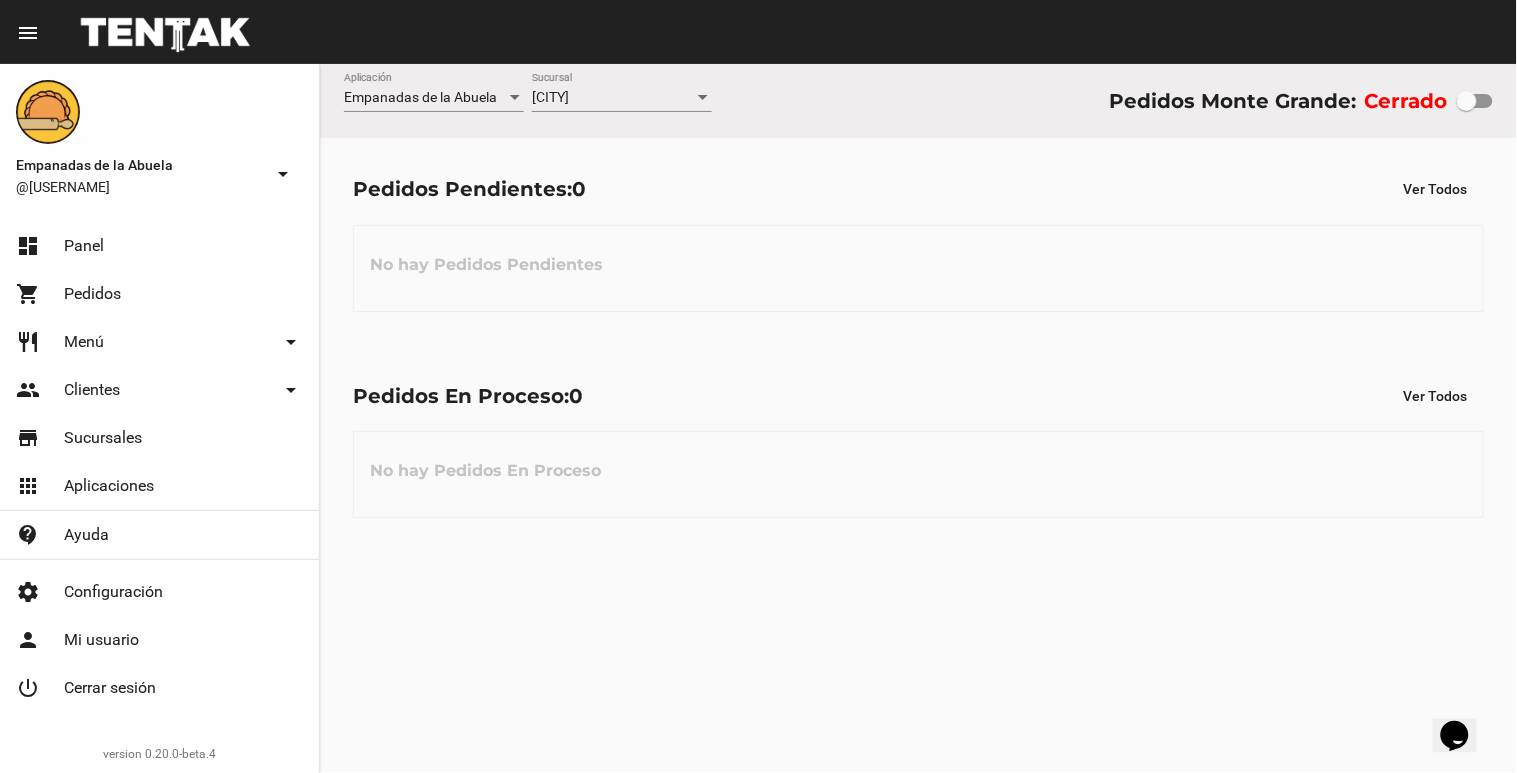 drag, startPoint x: 628, startPoint y: 115, endPoint x: 628, endPoint y: 100, distance: 15 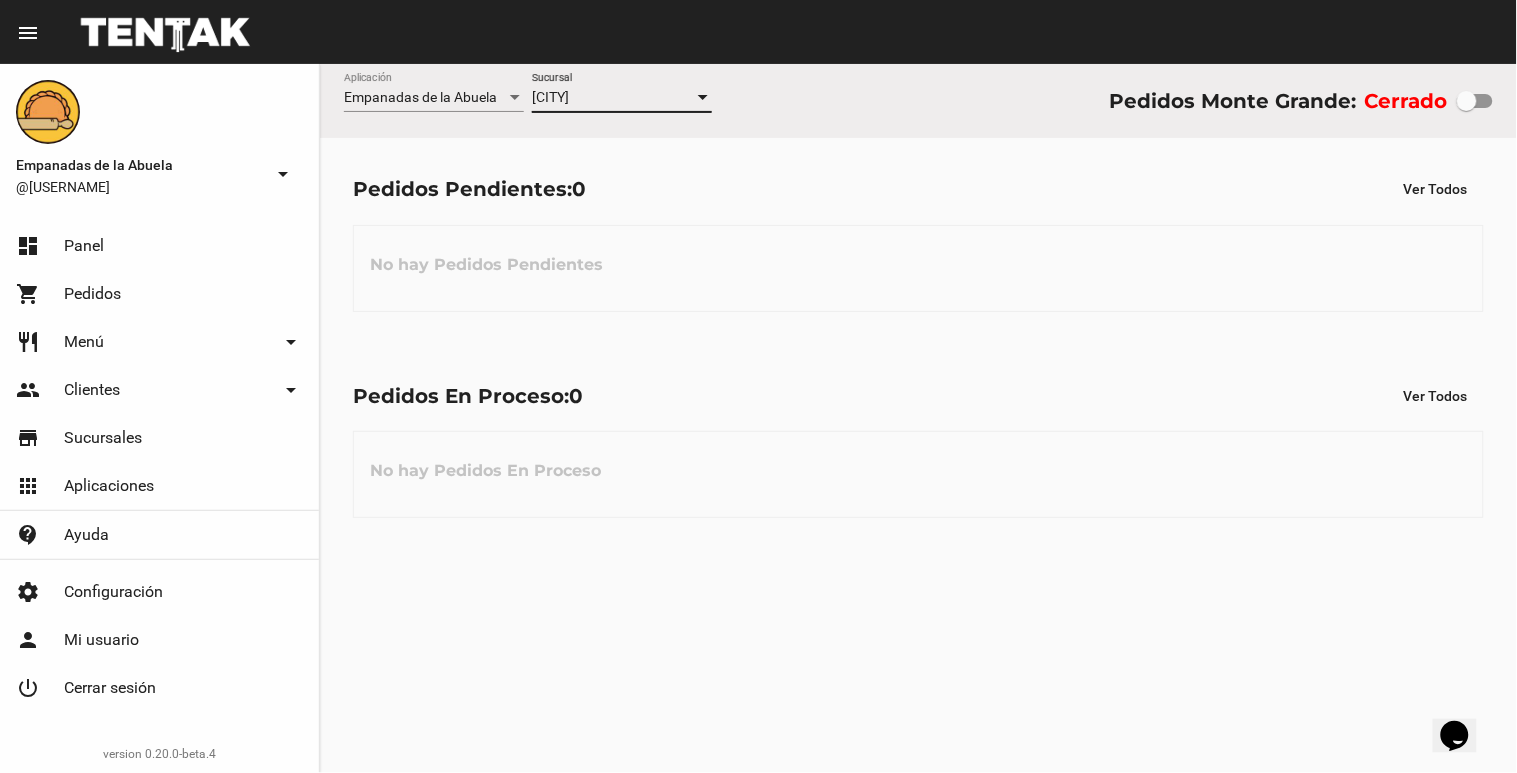 drag, startPoint x: 628, startPoint y: 100, endPoint x: 585, endPoint y: 107, distance: 43.56604 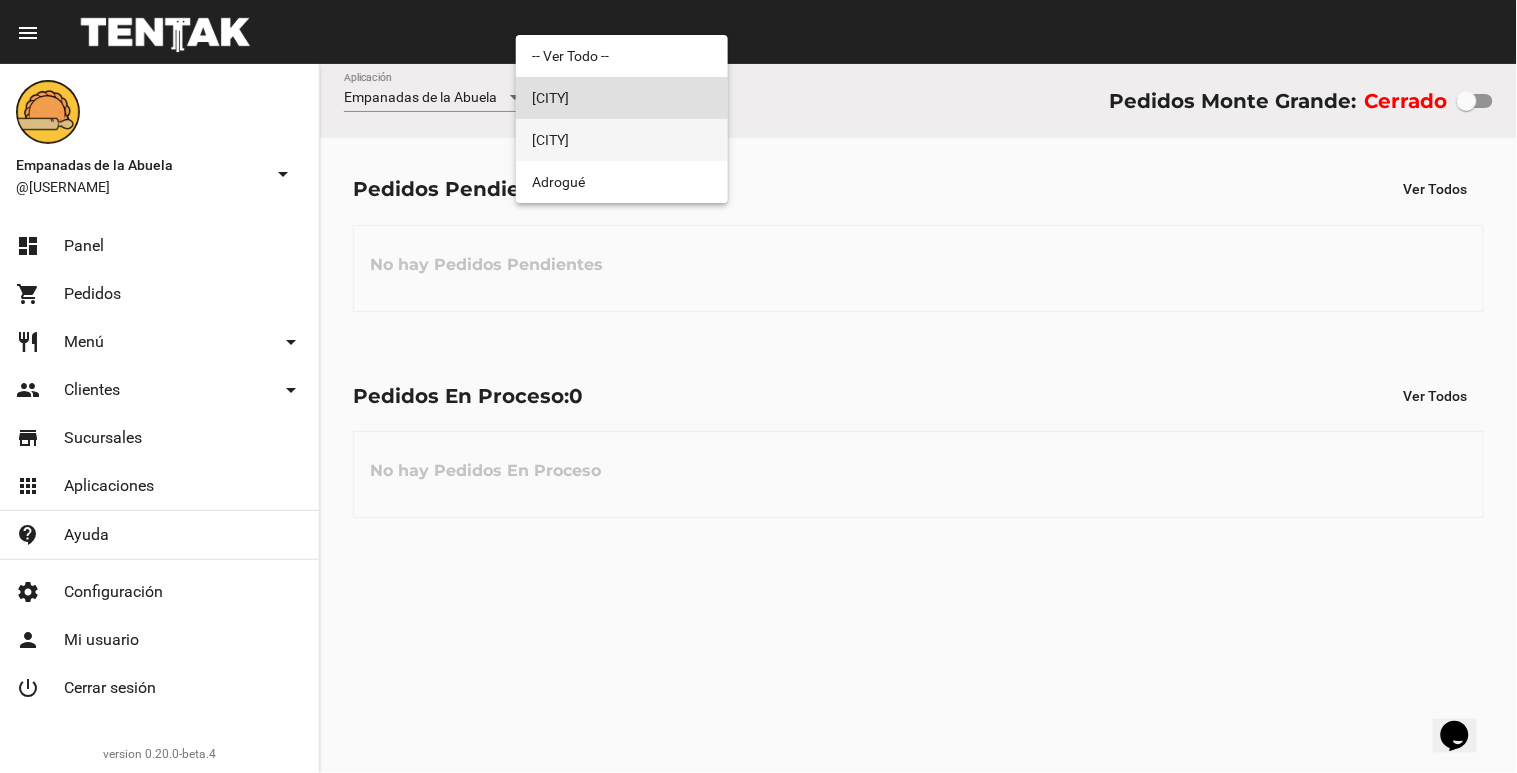 drag, startPoint x: 585, startPoint y: 107, endPoint x: 564, endPoint y: 145, distance: 43.416588 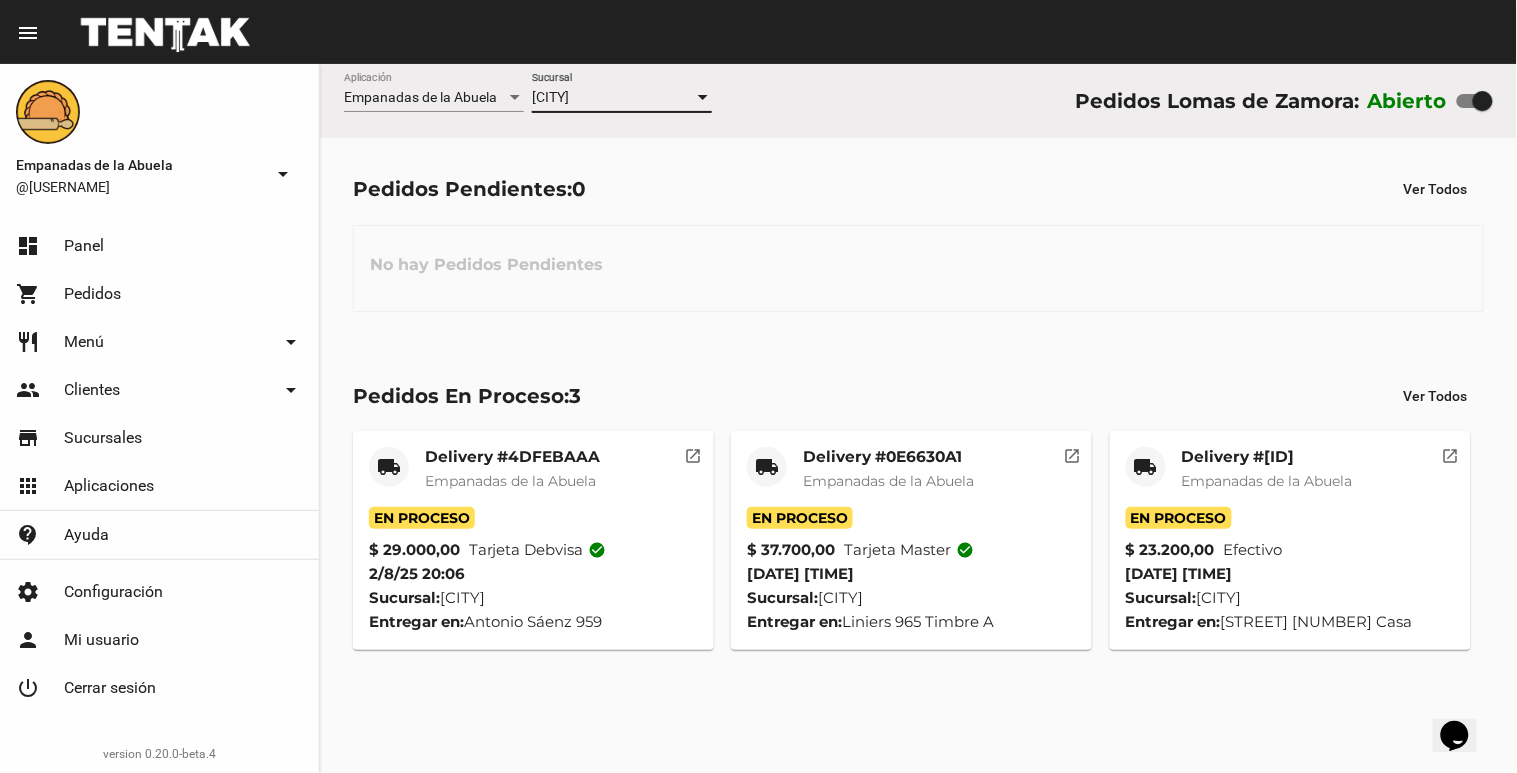 click on "Lomas de Zamora Sucursal" 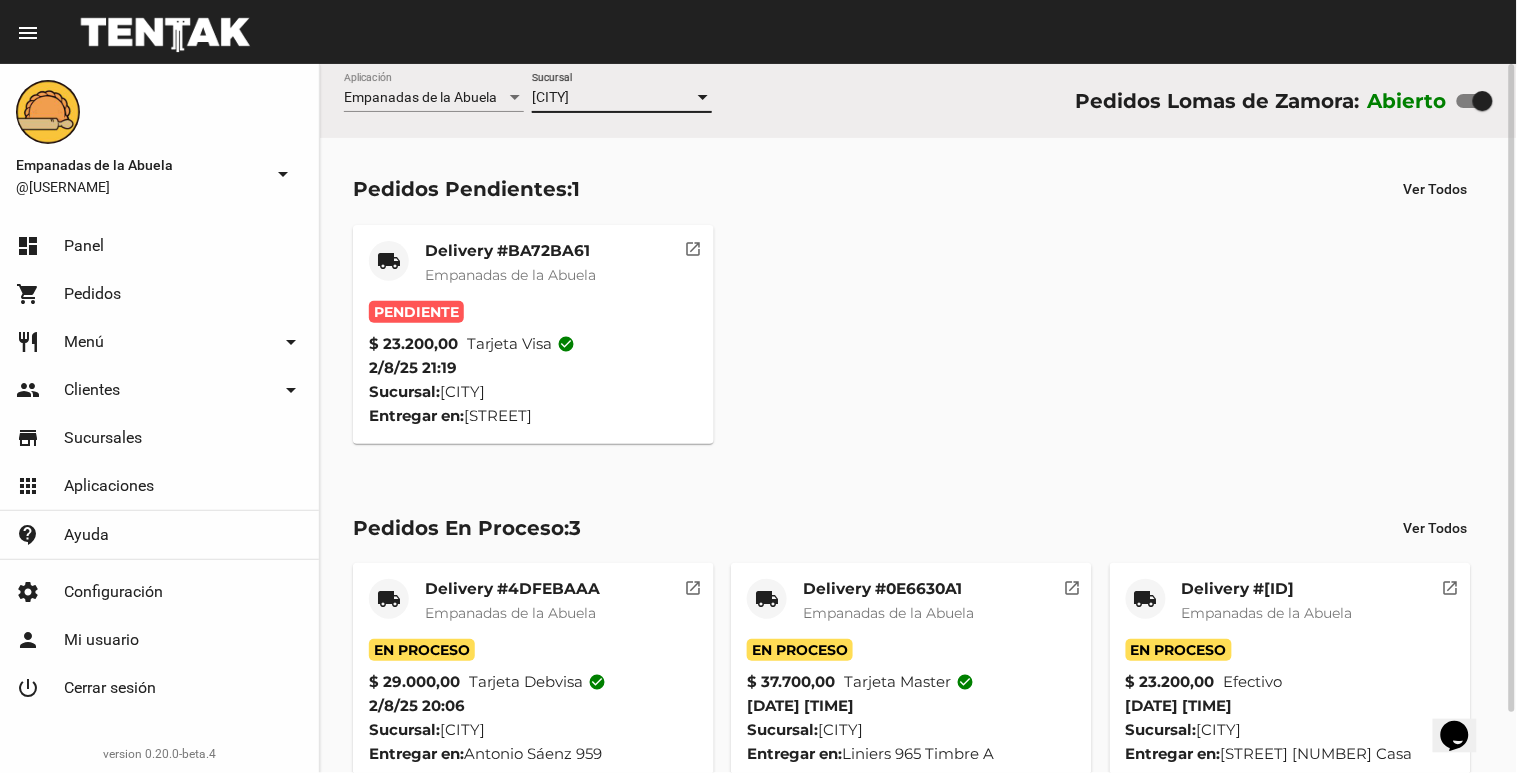 click on "[CITY]" at bounding box center (613, 98) 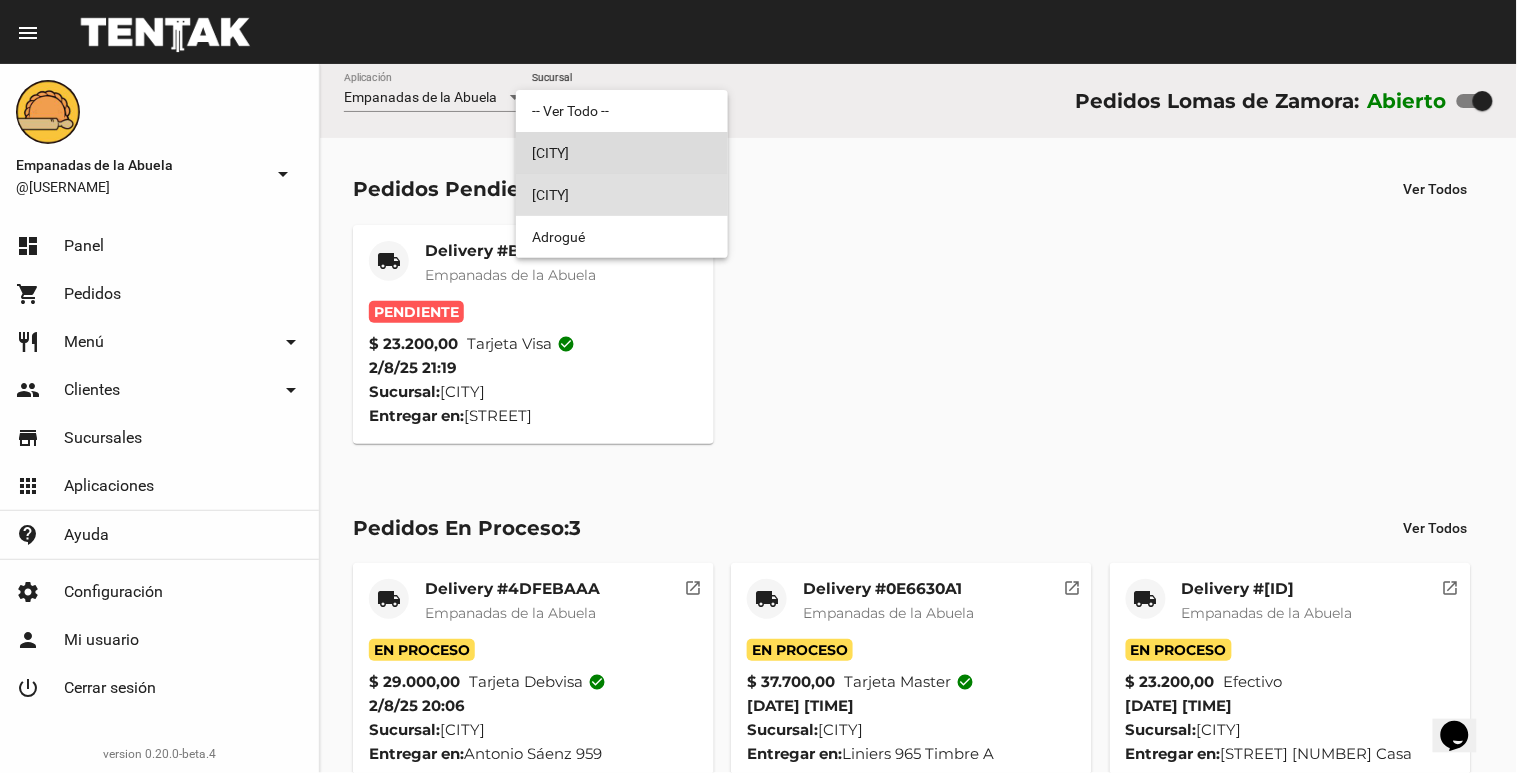 click on "[CITY]" at bounding box center (622, 153) 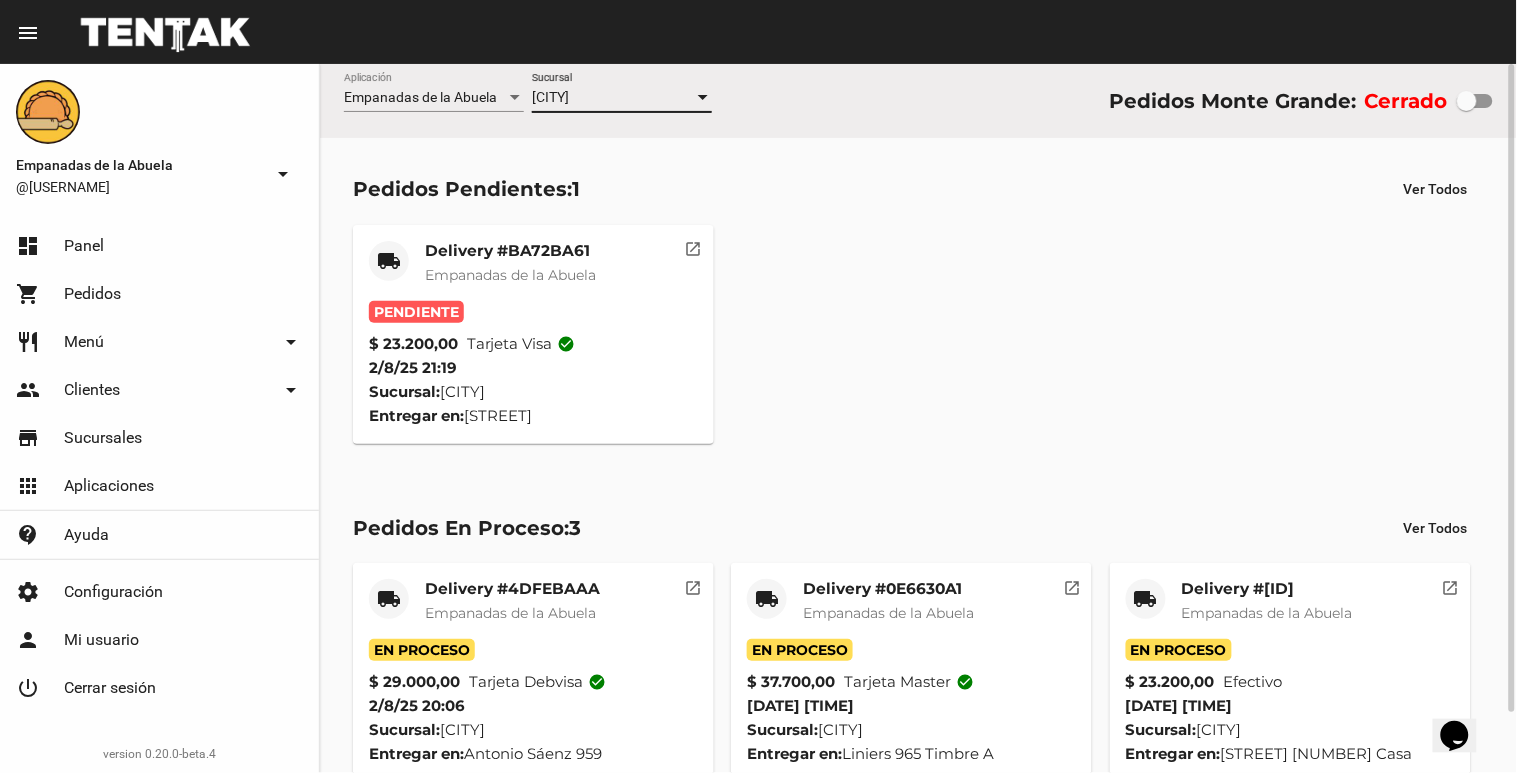 click on "[CITY]" at bounding box center (613, 98) 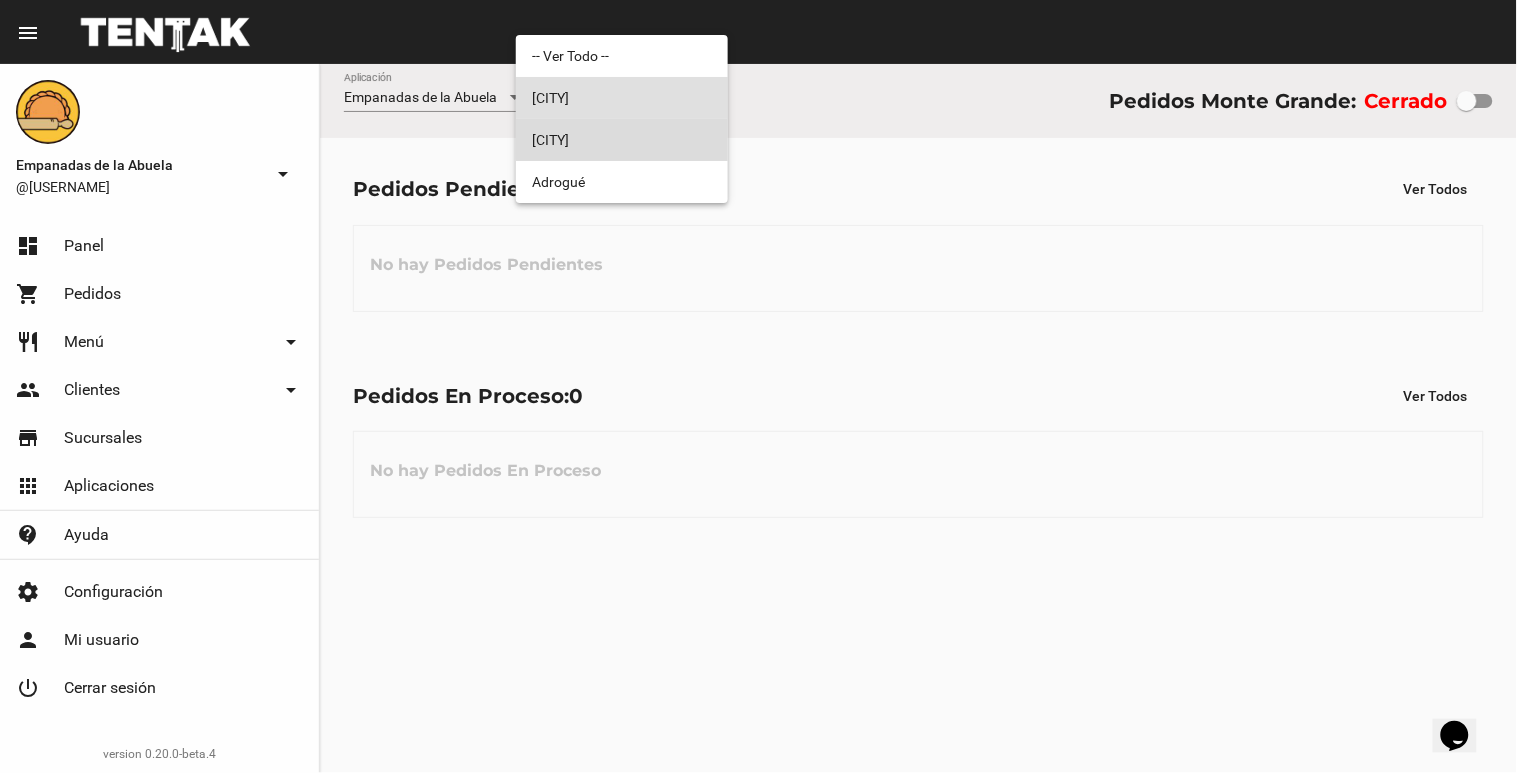click on "[CITY]" at bounding box center (622, 140) 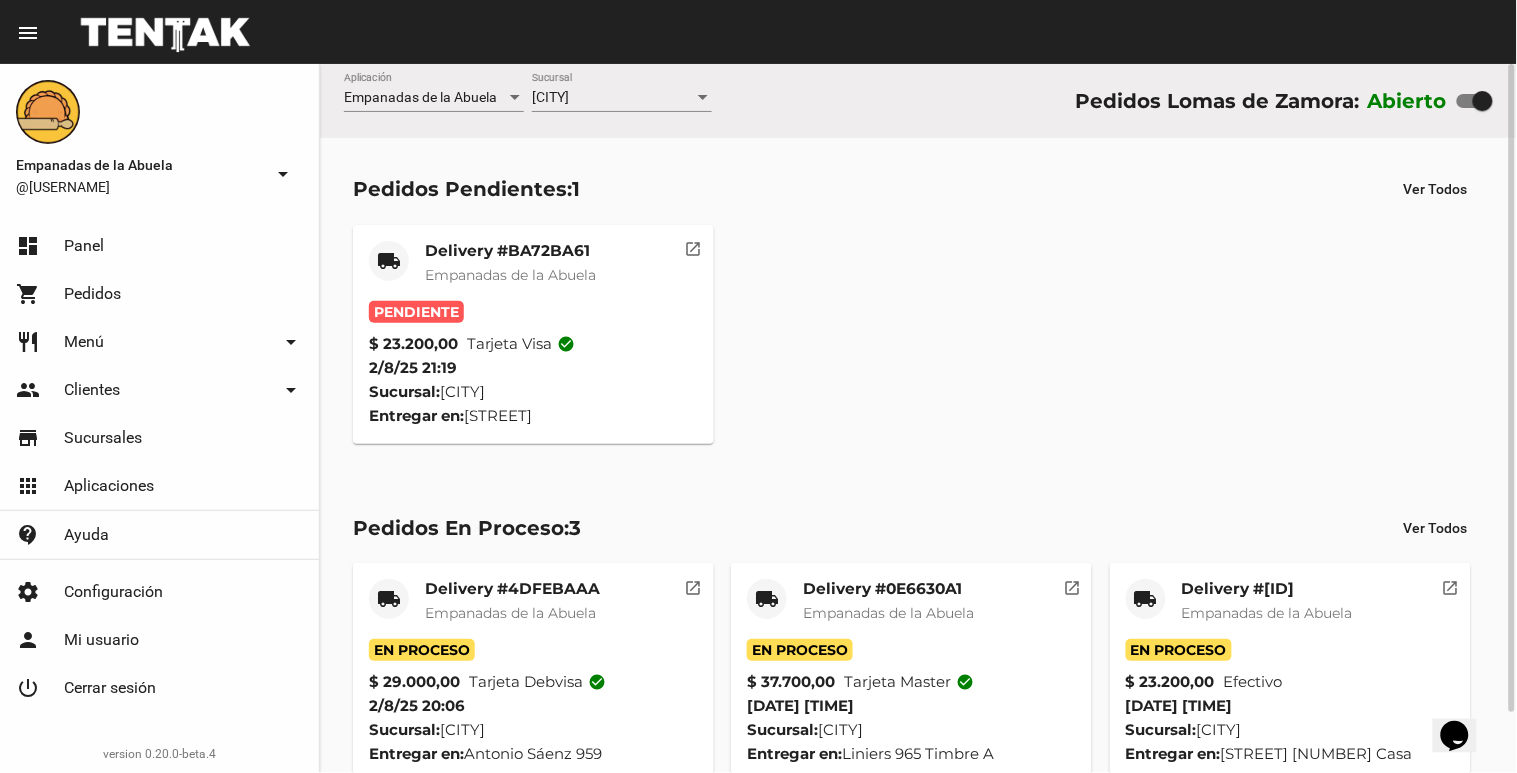 click on "Delivery #BA72BA61 Empanadas de la Abuela" 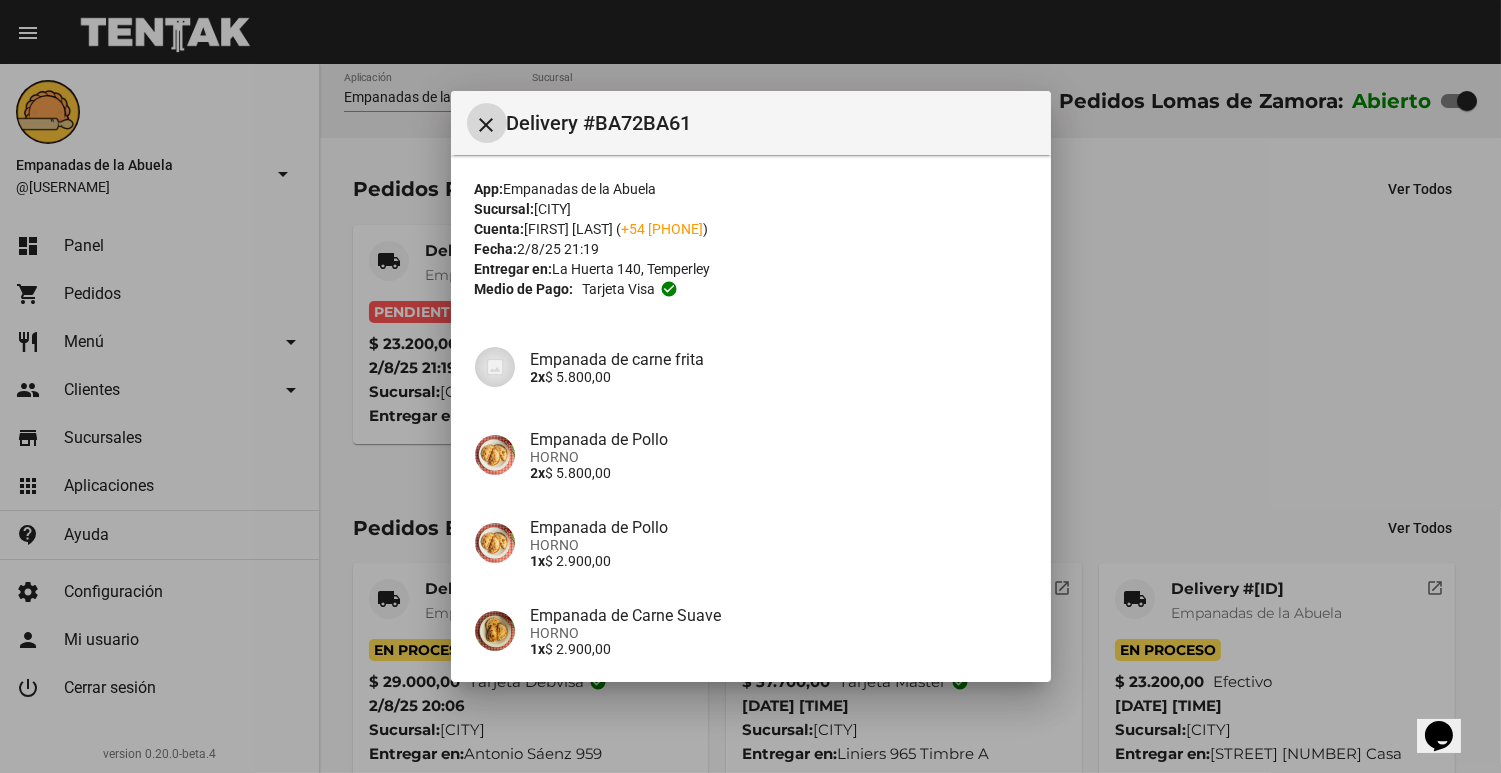 scroll, scrollTop: 334, scrollLeft: 0, axis: vertical 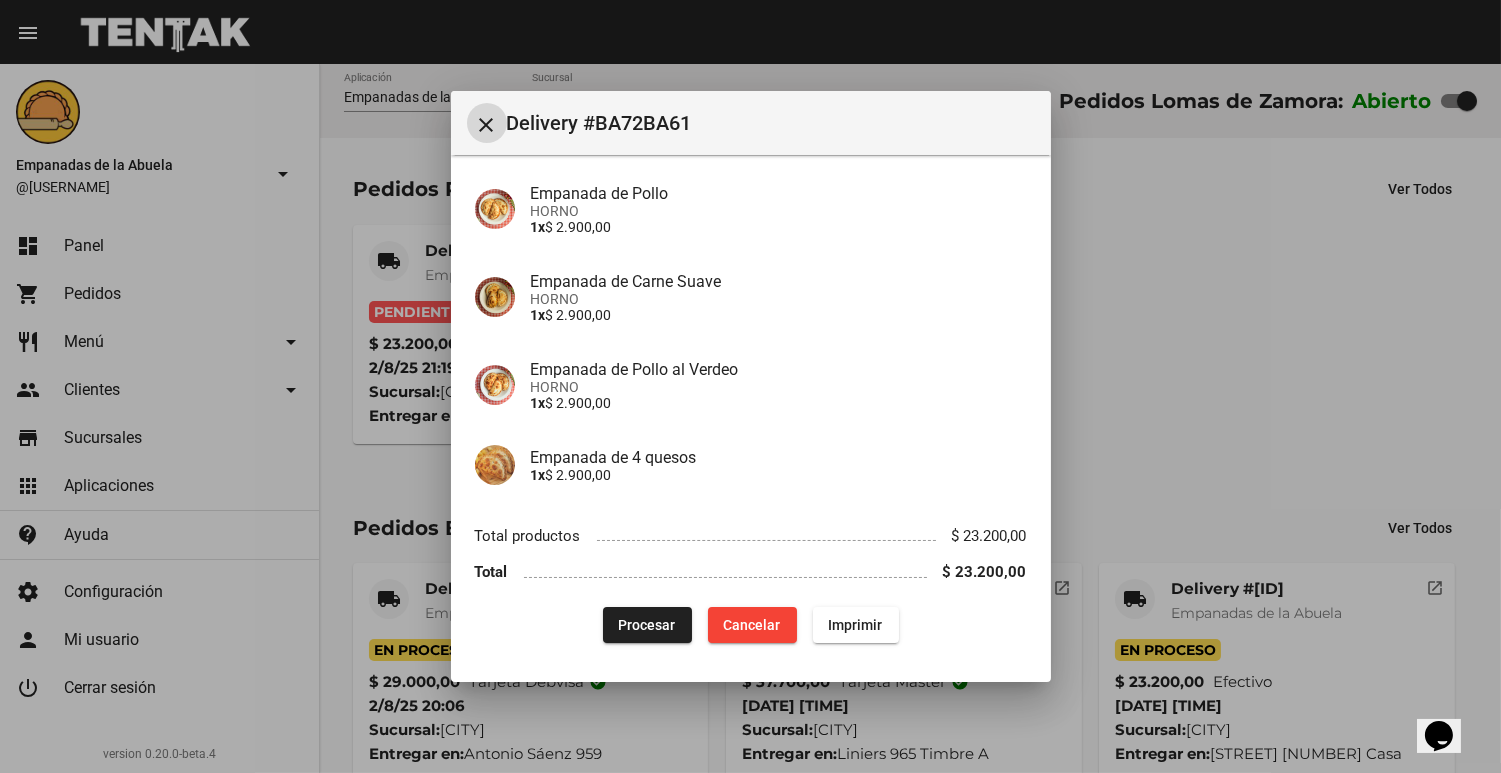 click on "App:  Empanadas de la Abuela  Sucursal:  Lomas de Zamora  Cuenta:  Maria Belen  Etcheverry ( +54 [PHONE] )  Fecha:  2/8/25 21:19  Entregar en:  La Huerta 140, Temperley  Medio de Pago: Tarjeta visa  check_circle Empanada de carne frita 2x  $ 5.800,00 Empanada de Pollo HORNO 2x  $ 5.800,00 Empanada de Pollo HORNO 1x  $ 2.900,00 Empanada de Carne Suave HORNO 1x  $ 2.900,00 Empanada de Pollo al Verdeo HORNO 1x  $ 2.900,00 Empanada de 4 quesos 1x  $ 2.900,00 Total productos $ 23.200,00 Total $ 23.200,00  Procesar  Cancelar Imprimir" 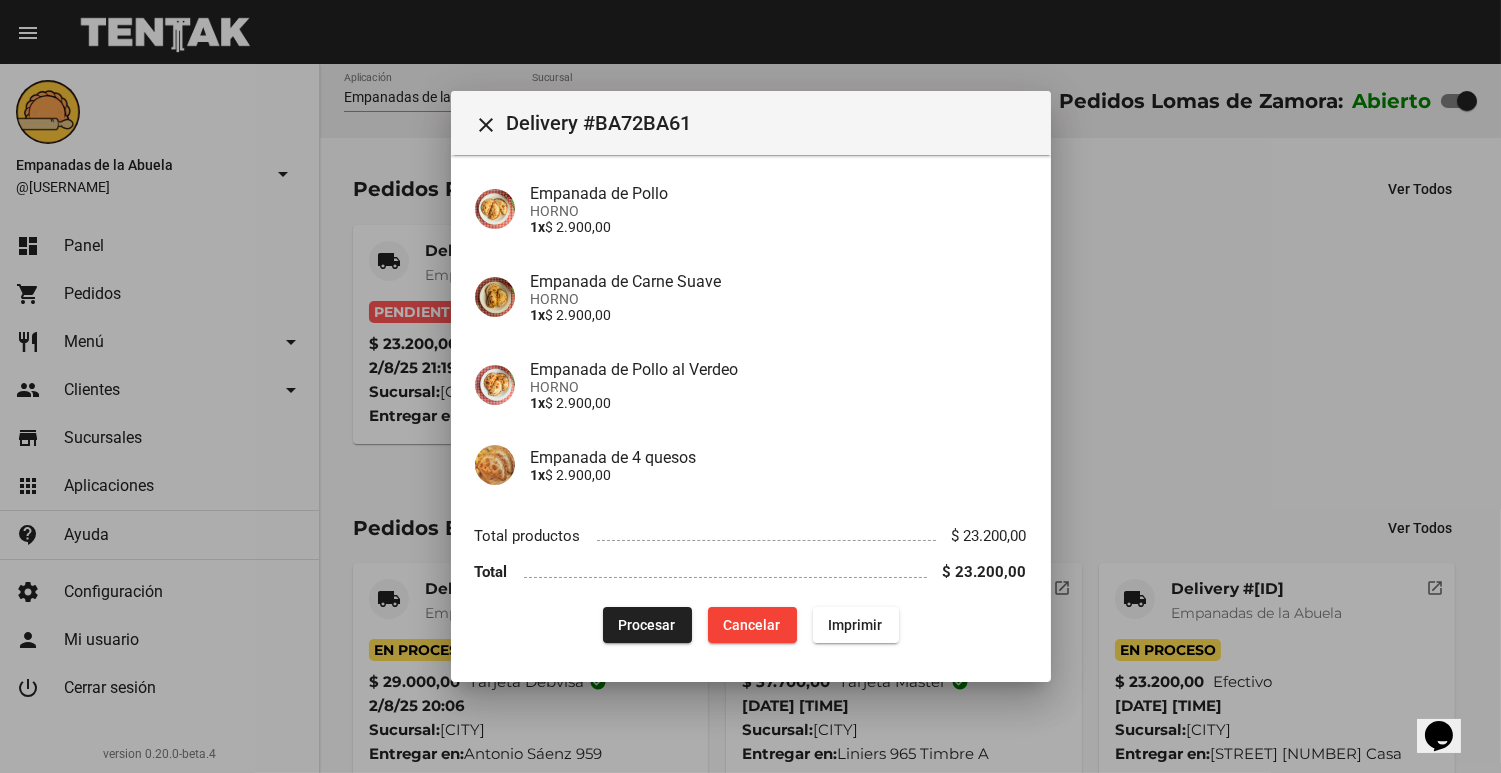 click on "Procesar" 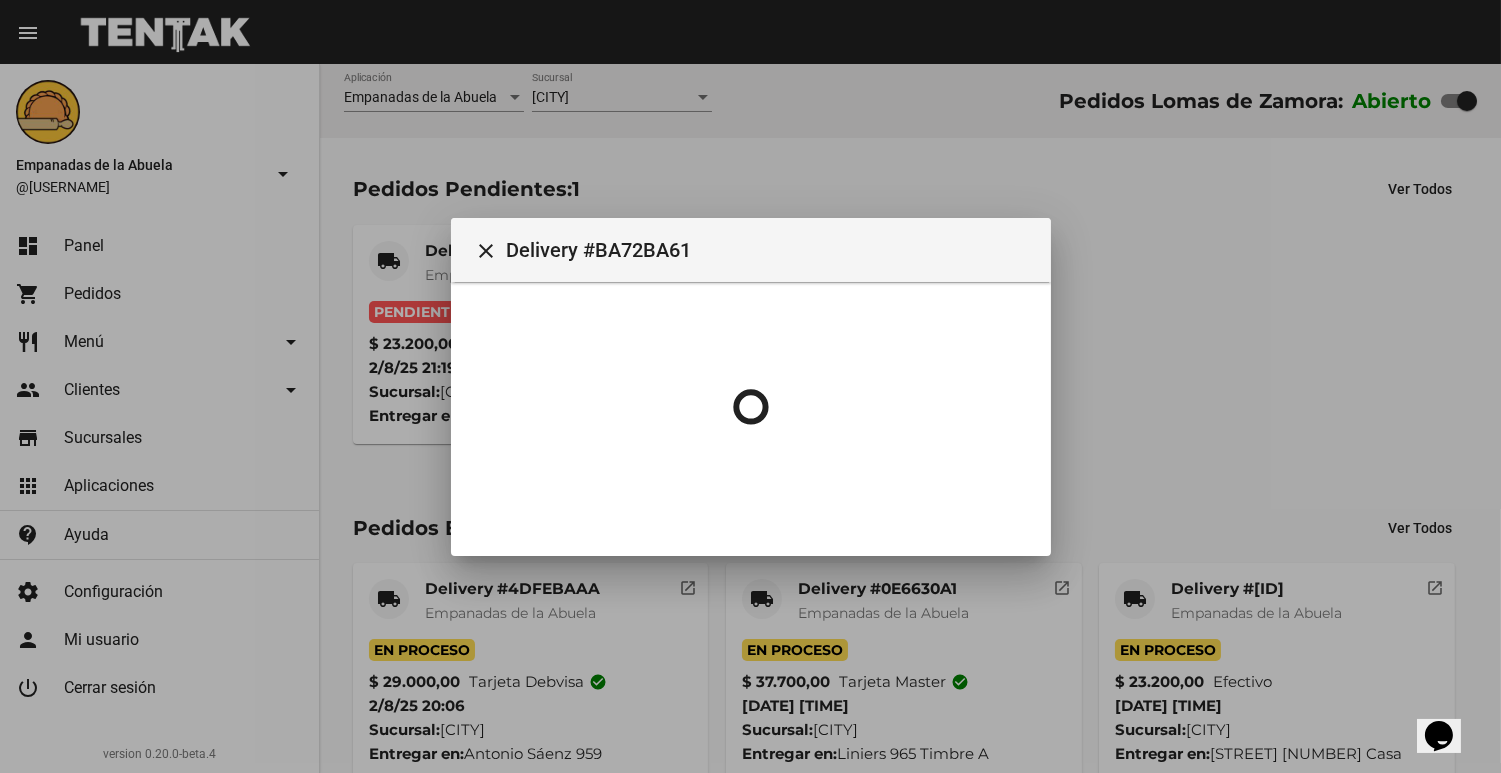 scroll, scrollTop: 0, scrollLeft: 0, axis: both 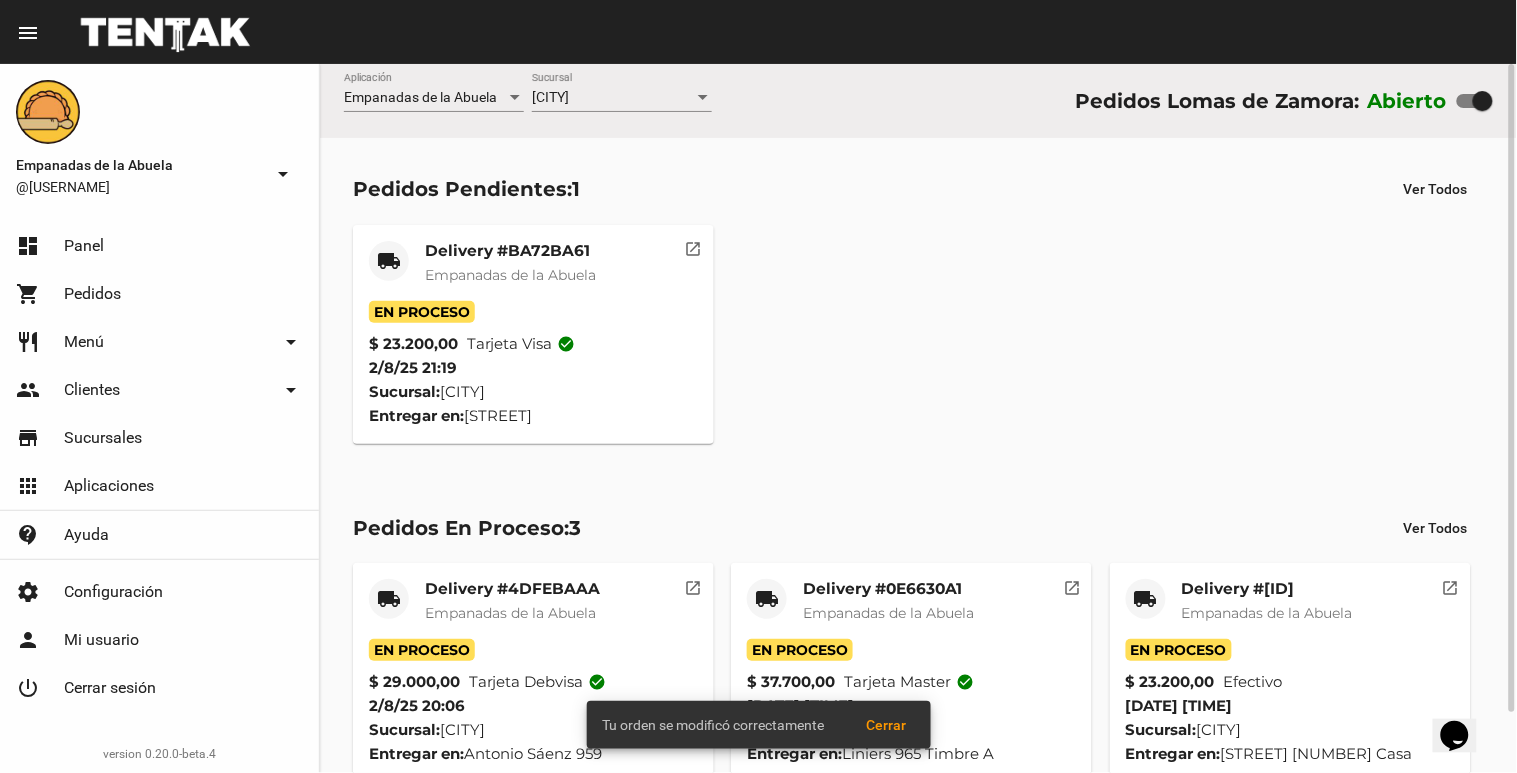 click on "local_shipping Delivery #BA72BA61 Empanadas de la Abuela" 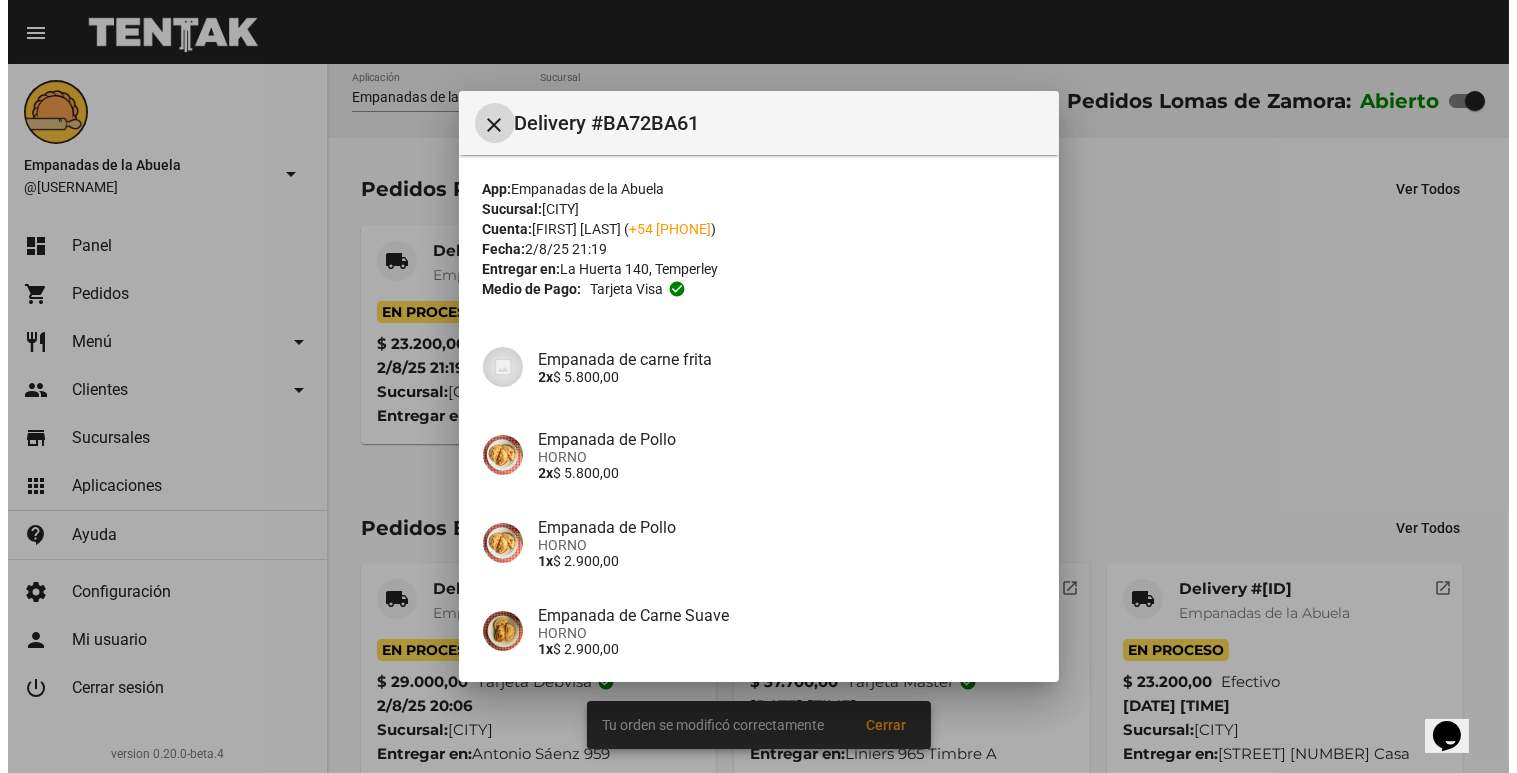 scroll, scrollTop: 334, scrollLeft: 0, axis: vertical 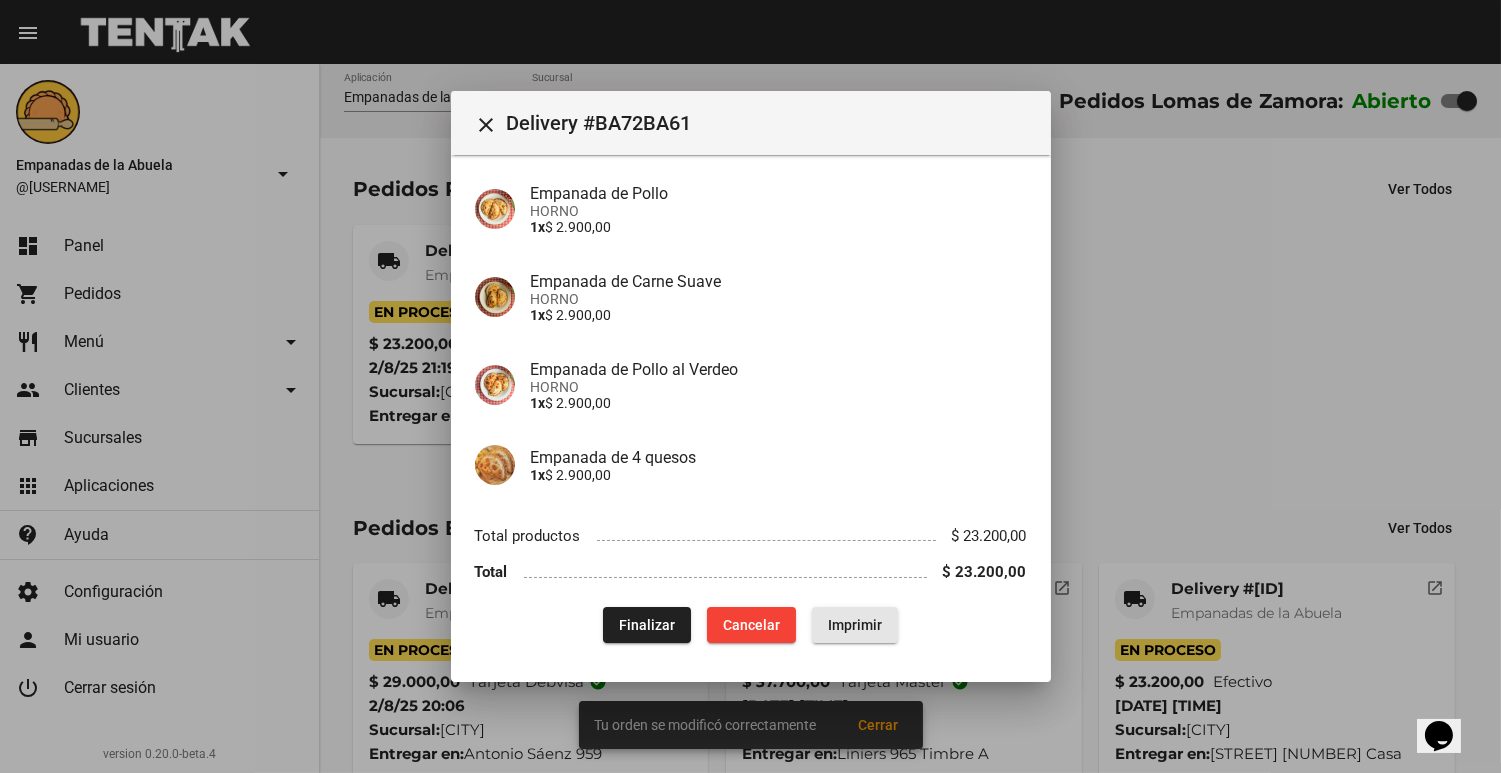 click on "Imprimir" 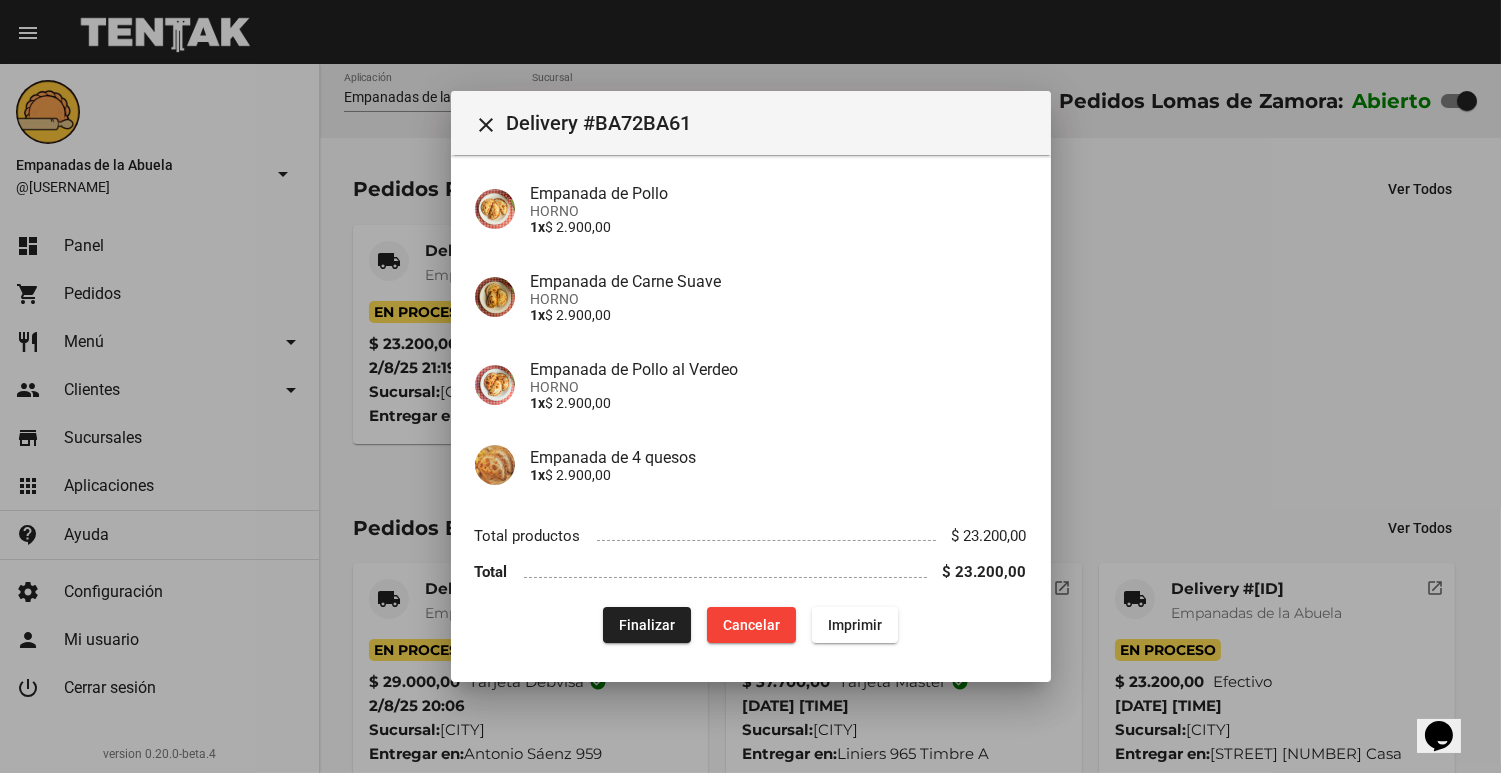 click at bounding box center [750, 386] 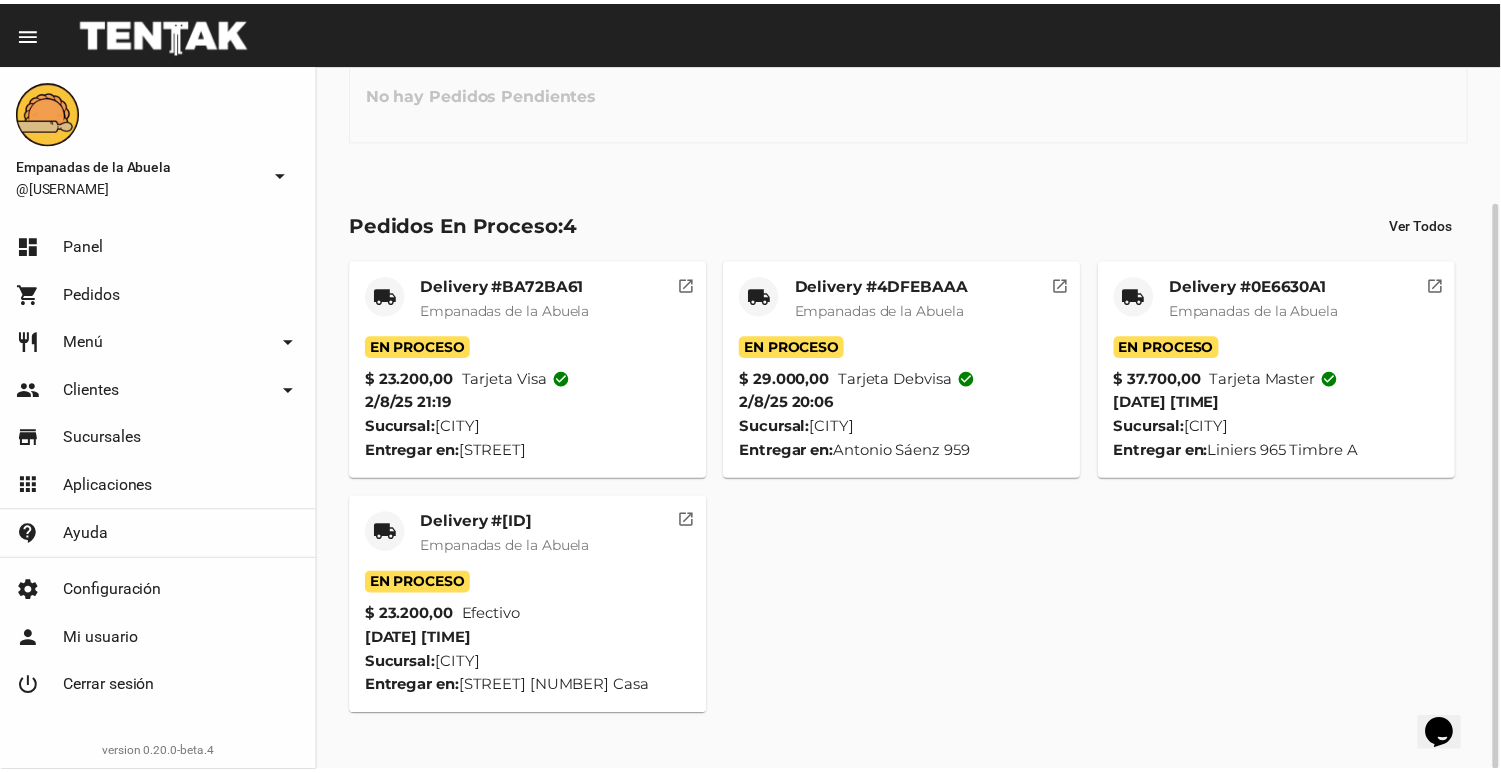 scroll, scrollTop: 0, scrollLeft: 0, axis: both 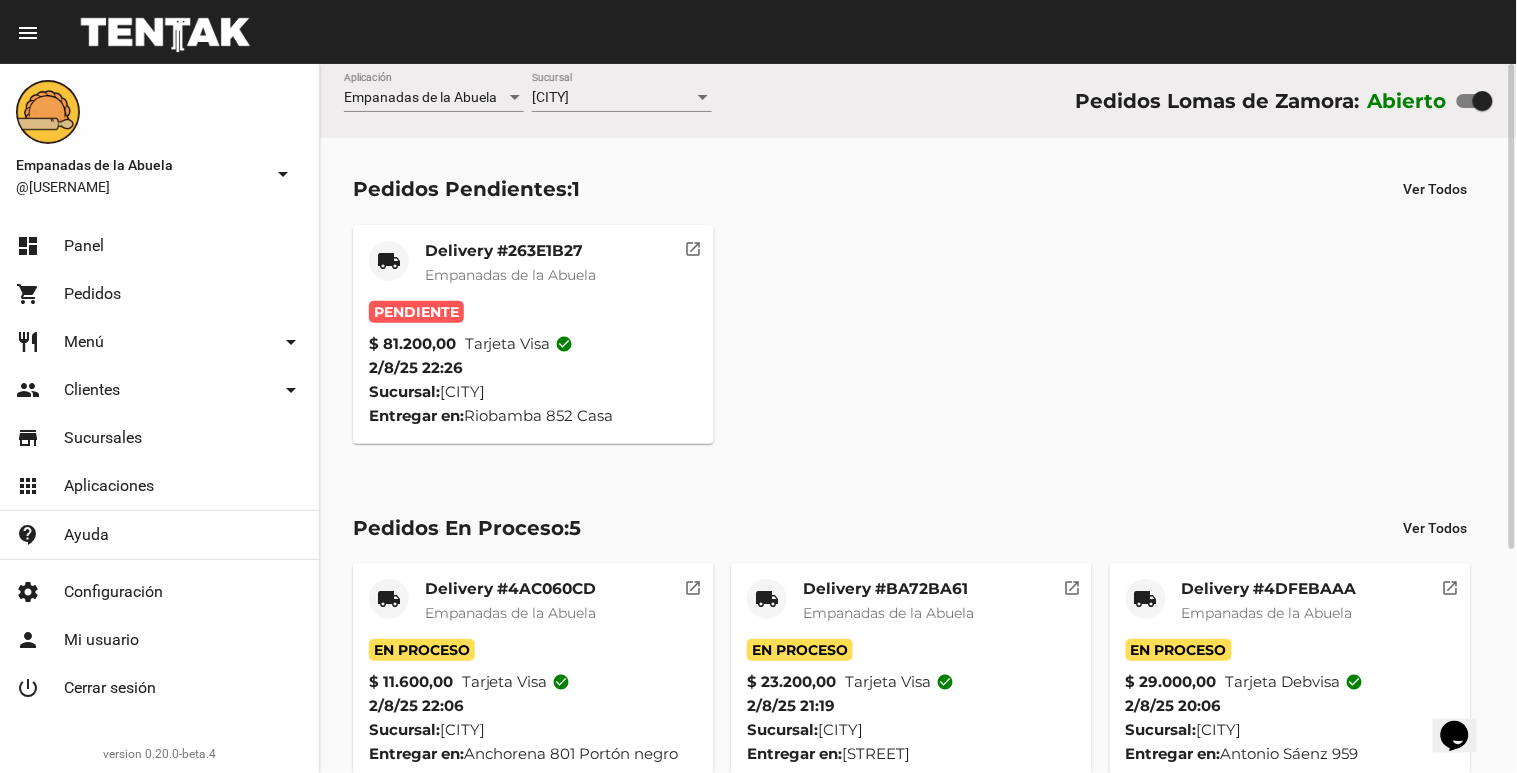 click on "Pendiente $ 81.200,00 Tarjeta visa check_circle [DATE] [TIME] Sucursal: [CITY] Entregar en: [STREET] Casa" 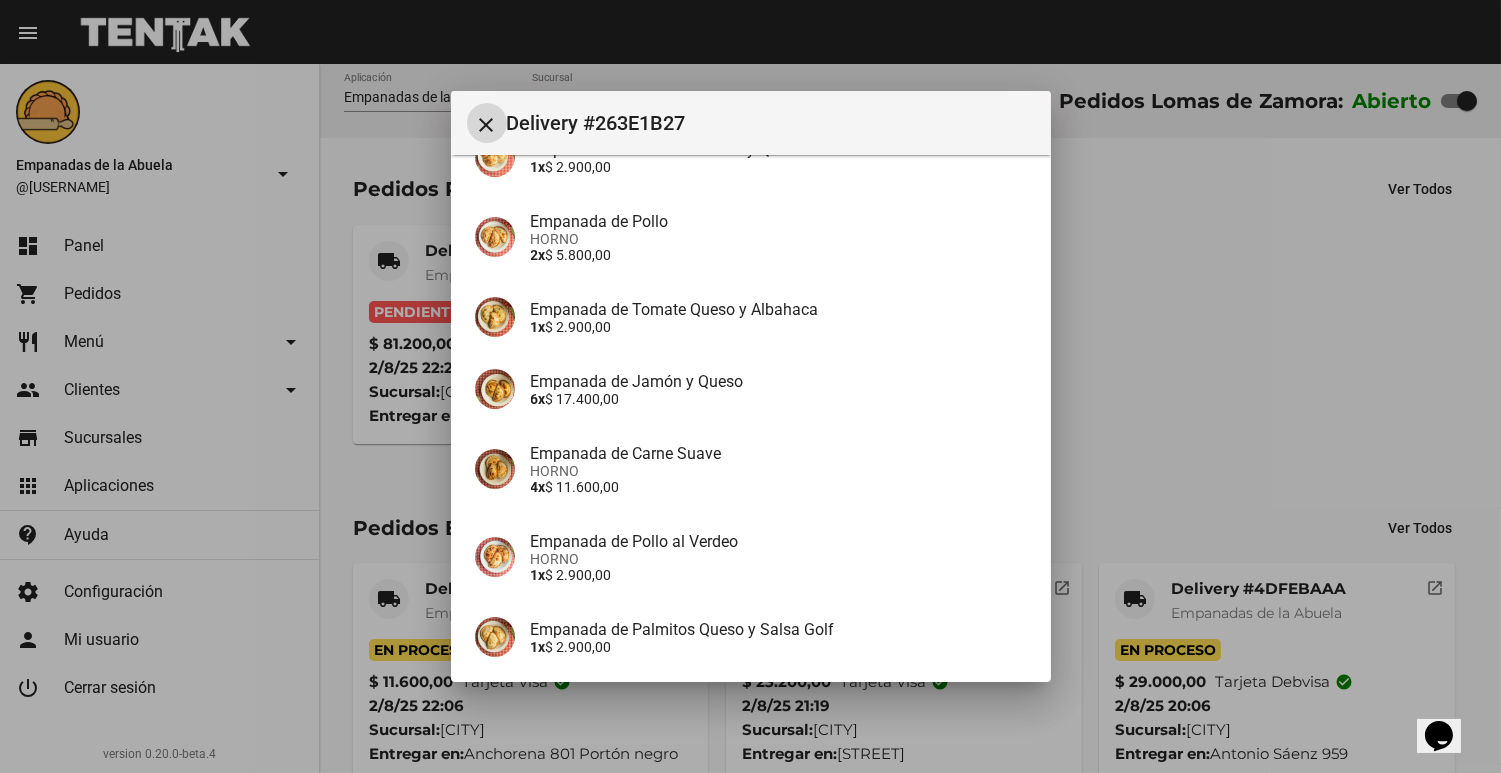 scroll, scrollTop: 838, scrollLeft: 0, axis: vertical 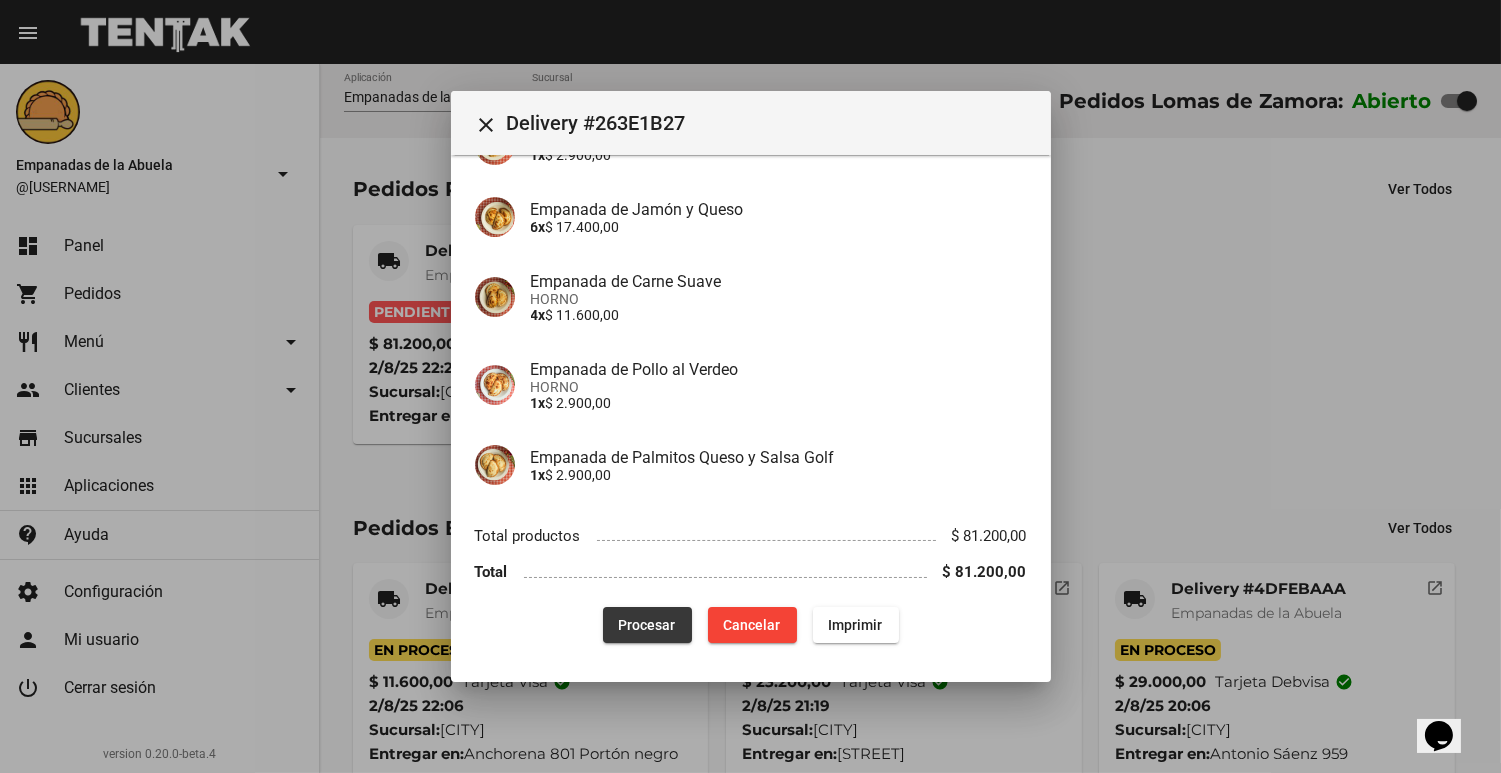 drag, startPoint x: 630, startPoint y: 628, endPoint x: 743, endPoint y: 297, distance: 349.75705 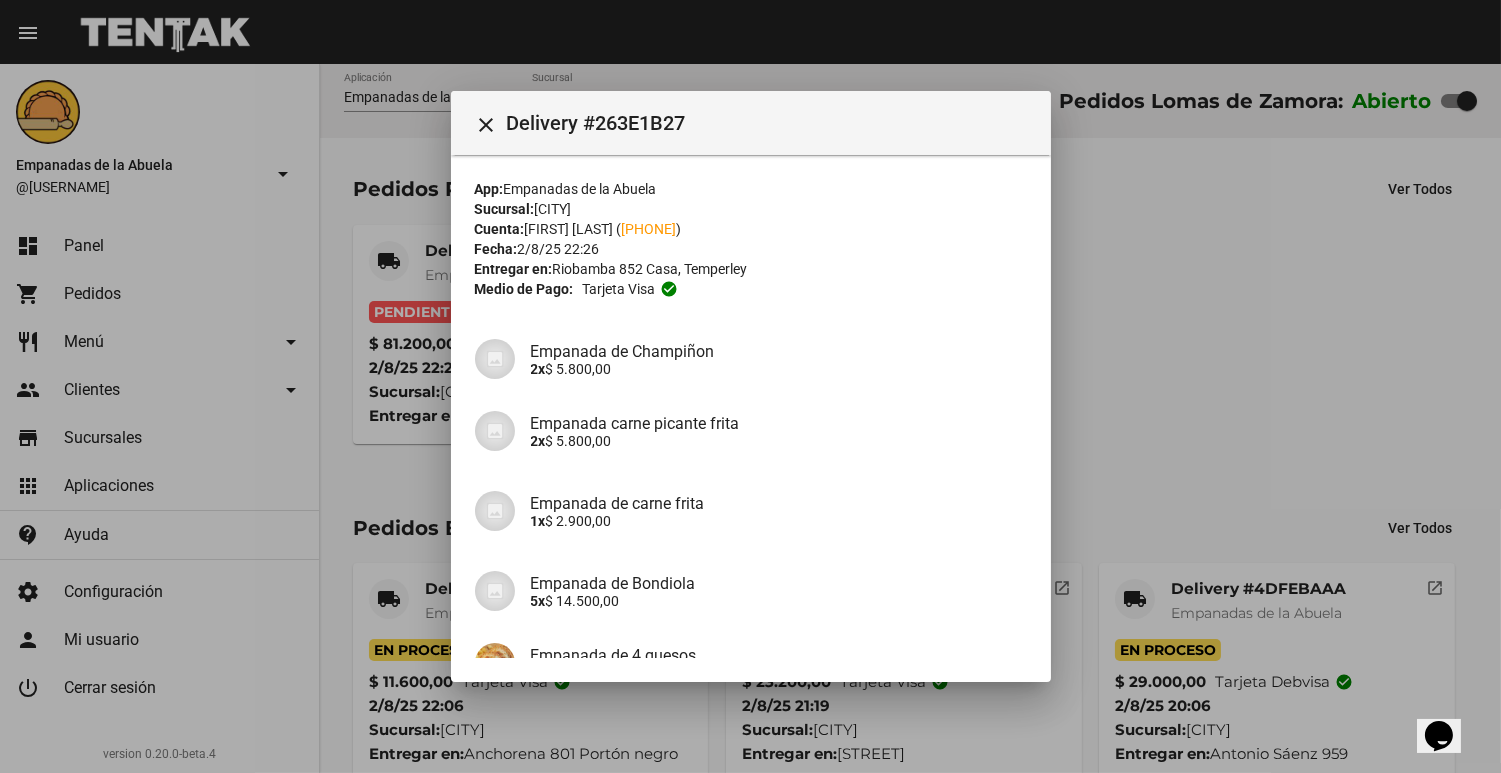 scroll, scrollTop: 838, scrollLeft: 0, axis: vertical 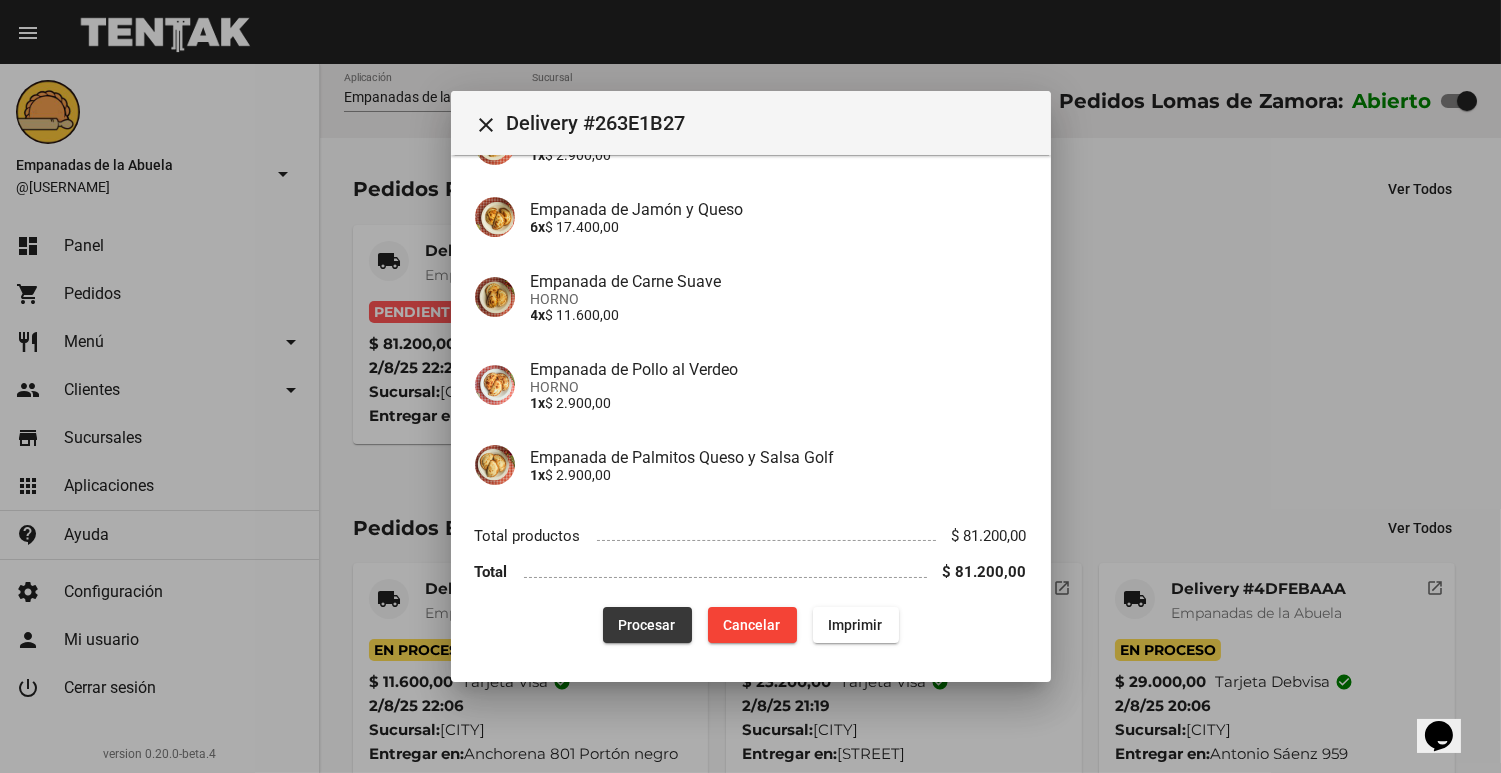 click on "Procesar" 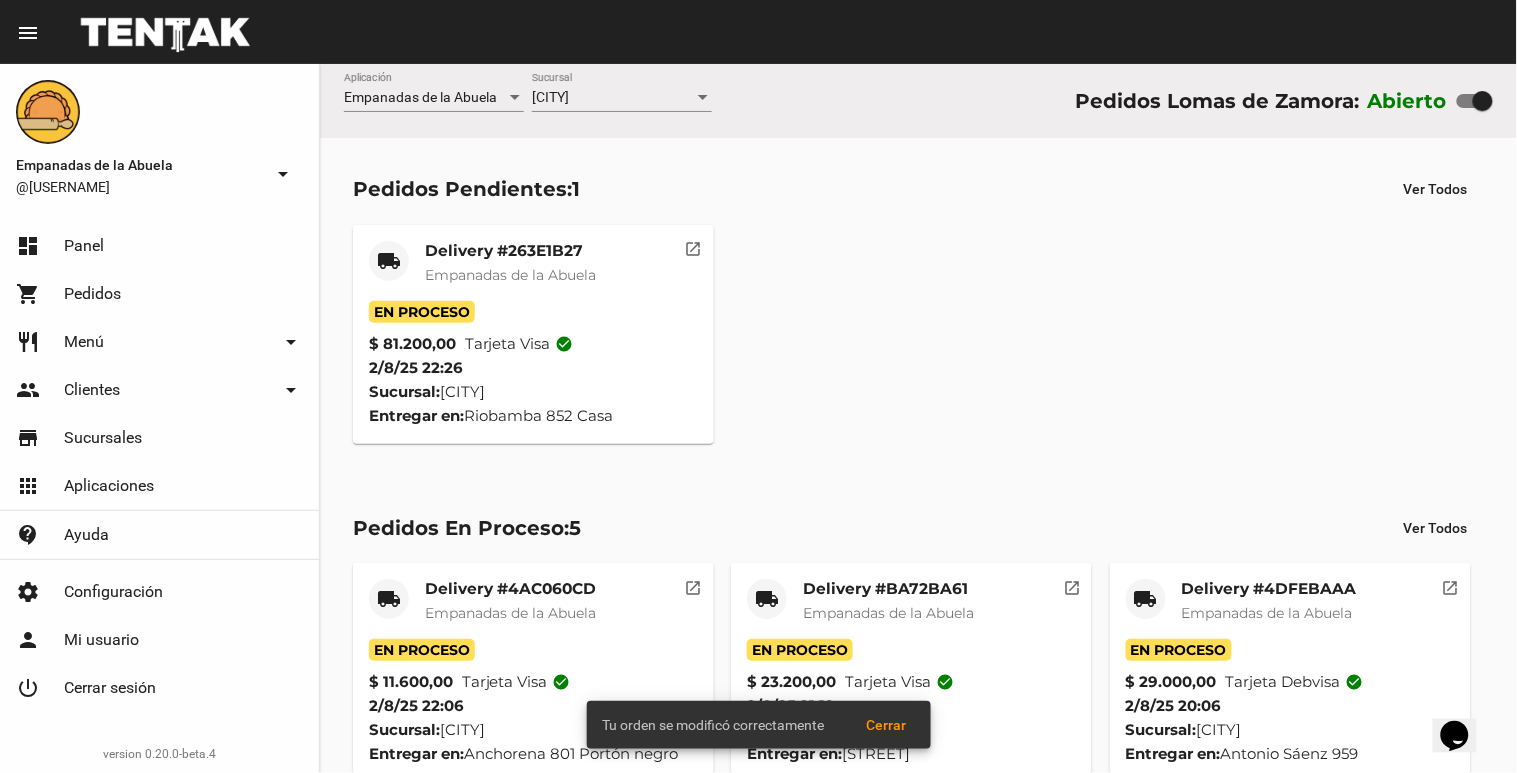 click on "Delivery #263E1B27" 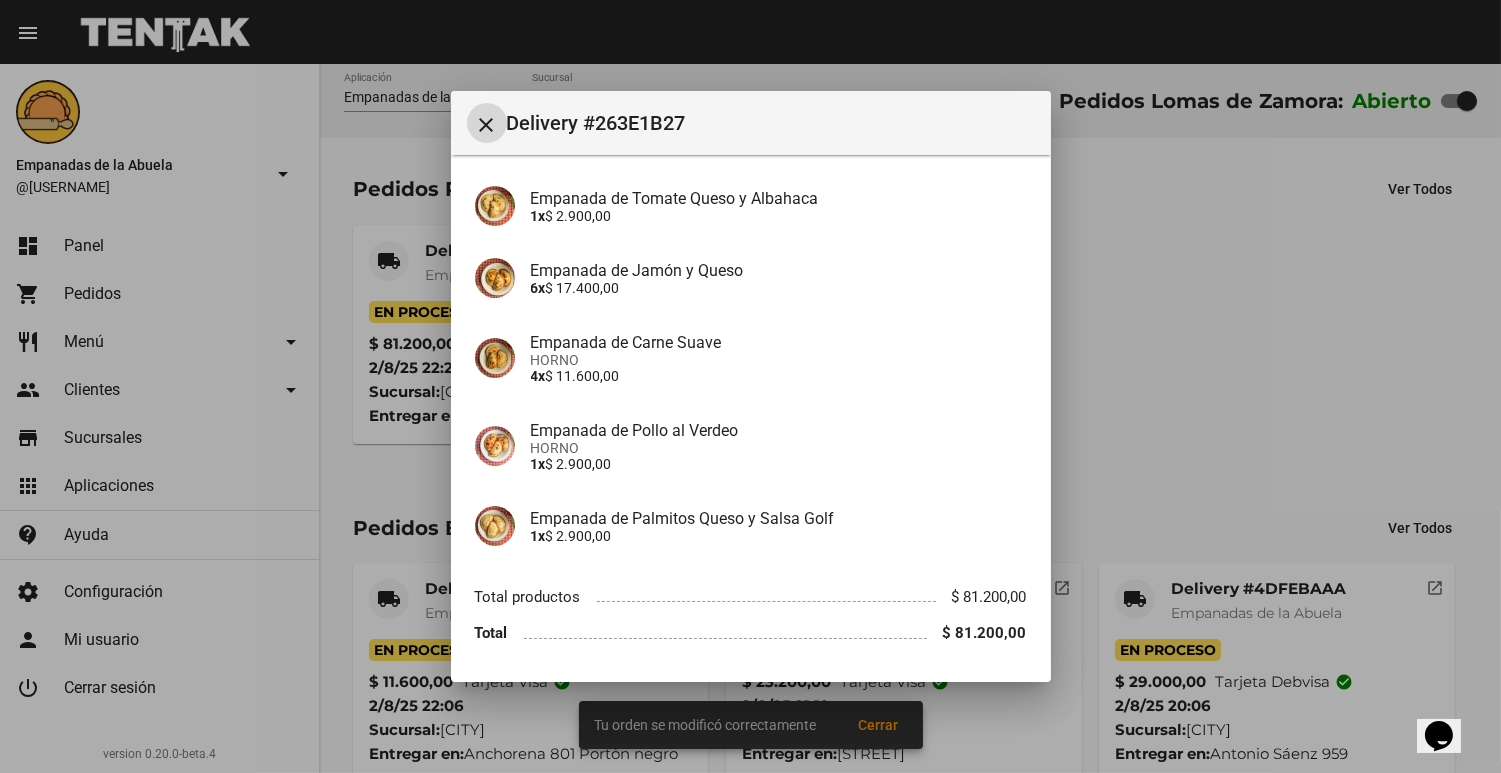 scroll, scrollTop: 838, scrollLeft: 0, axis: vertical 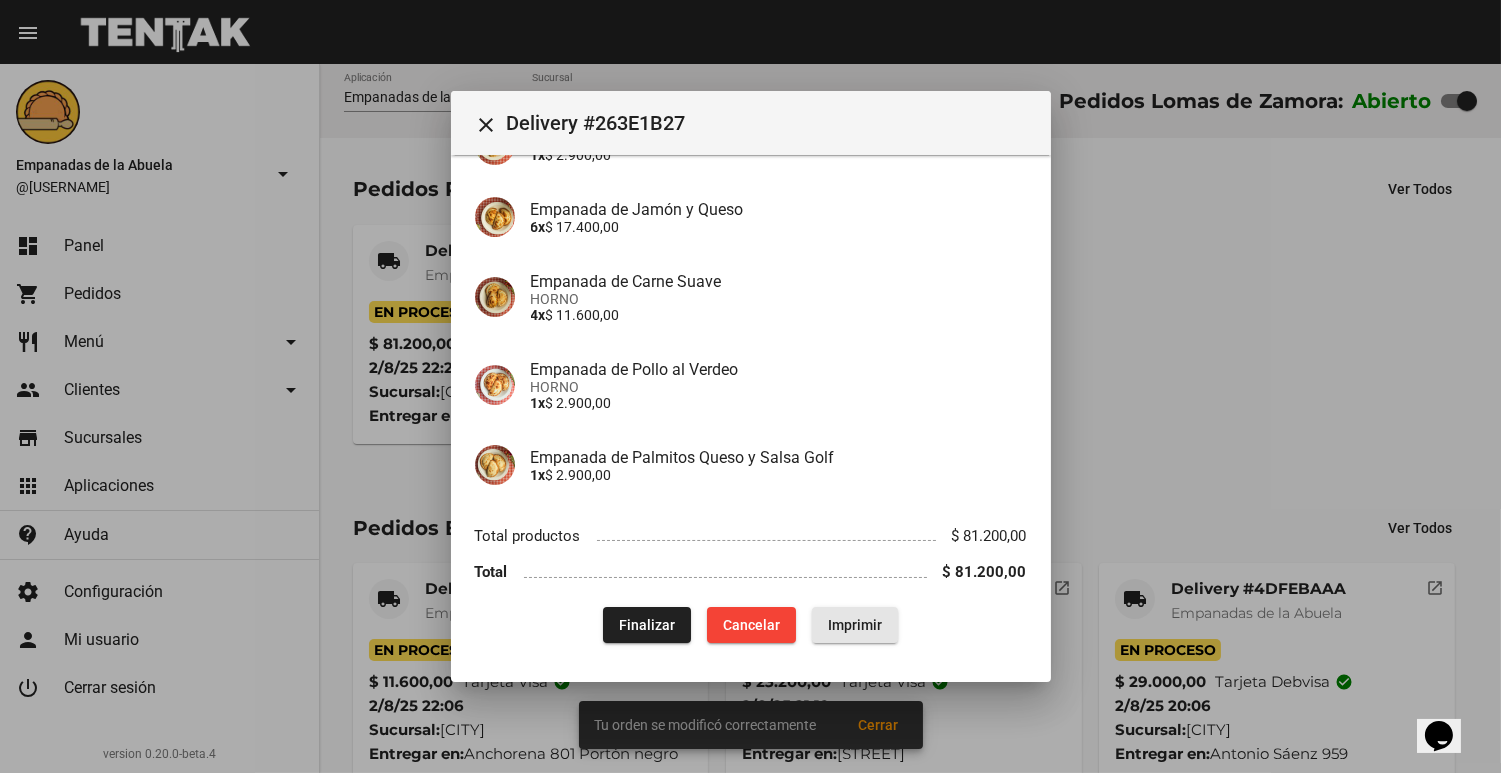 click on "Imprimir" 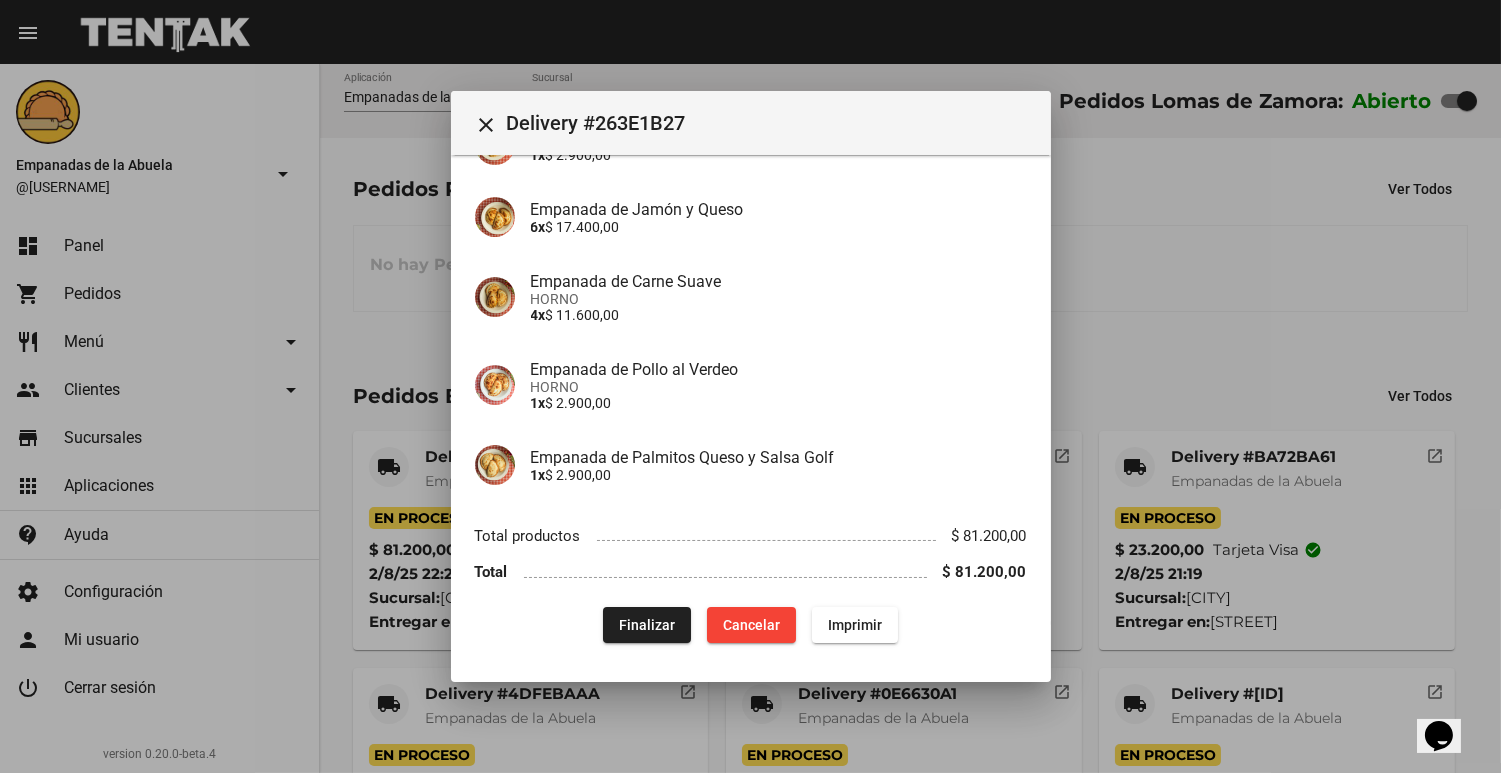 click at bounding box center [750, 386] 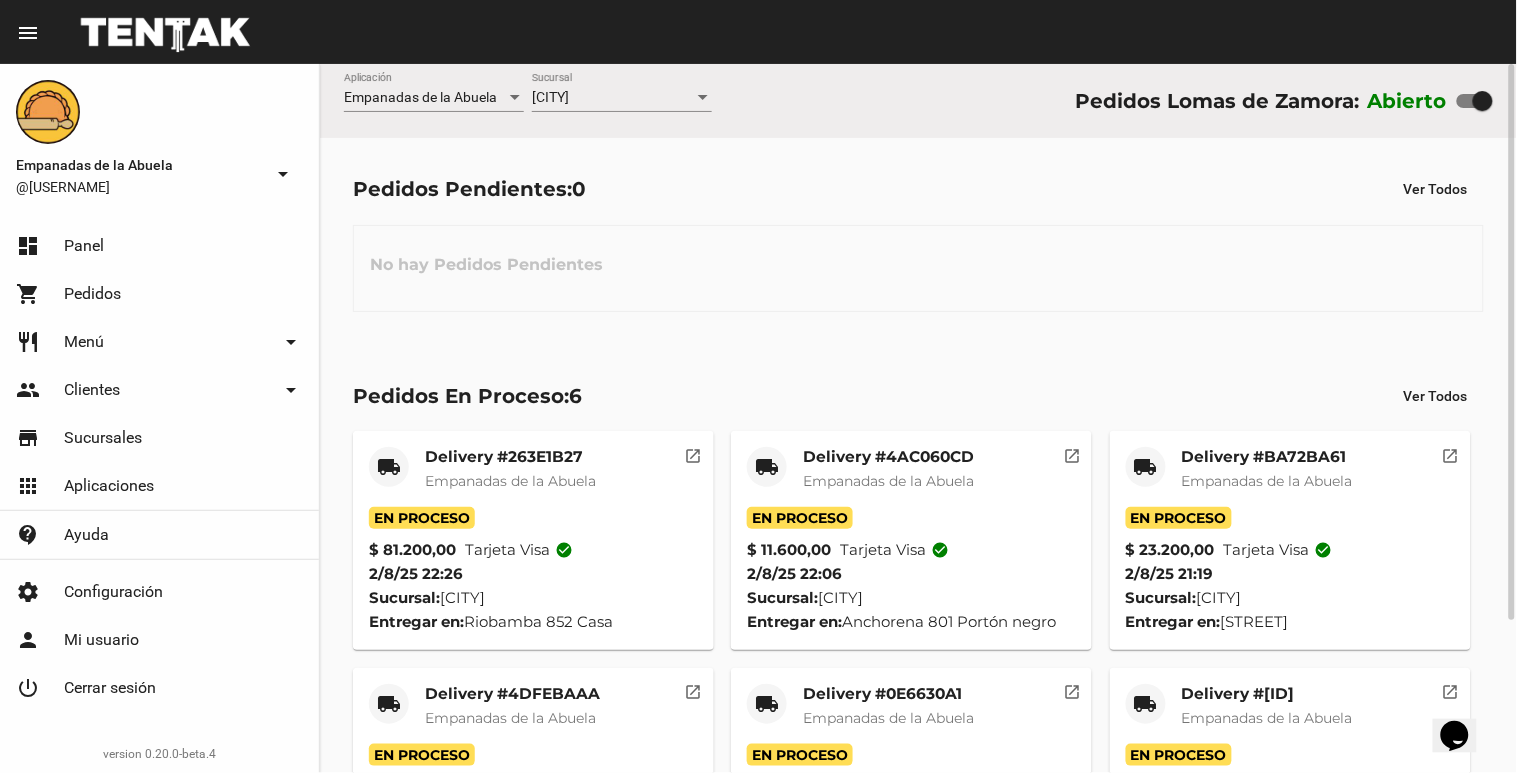 click on "Abierto" 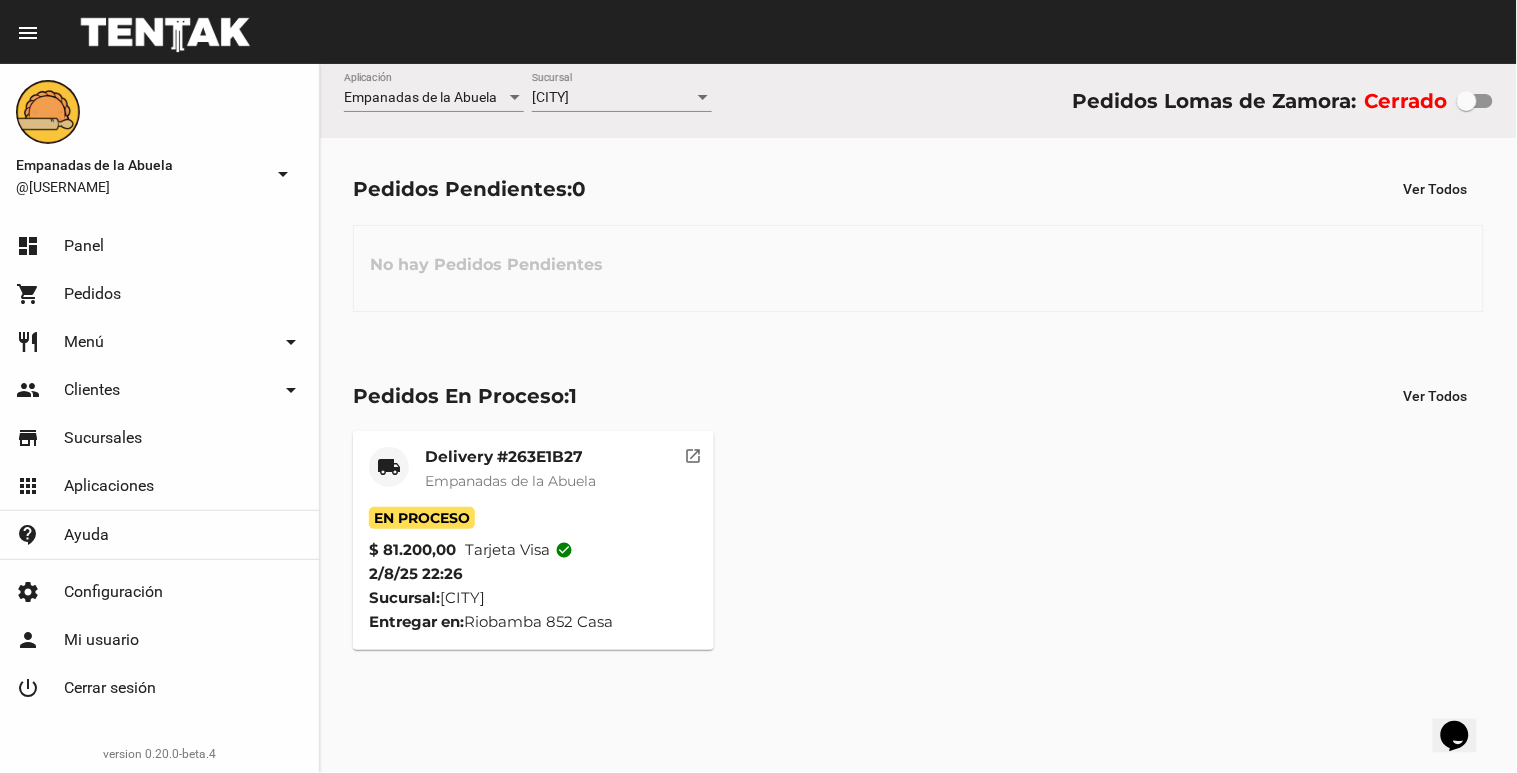 click on "local_shipping Delivery #263E1B27 Empanadas de la Abuela En Proceso $ 81.200,00 Tarjeta visa check_circle 2/8/25 22:26 Sucursal:  Lomas de Zamora  Entregar en:  Riobamba 852 Casa  open_in_new" 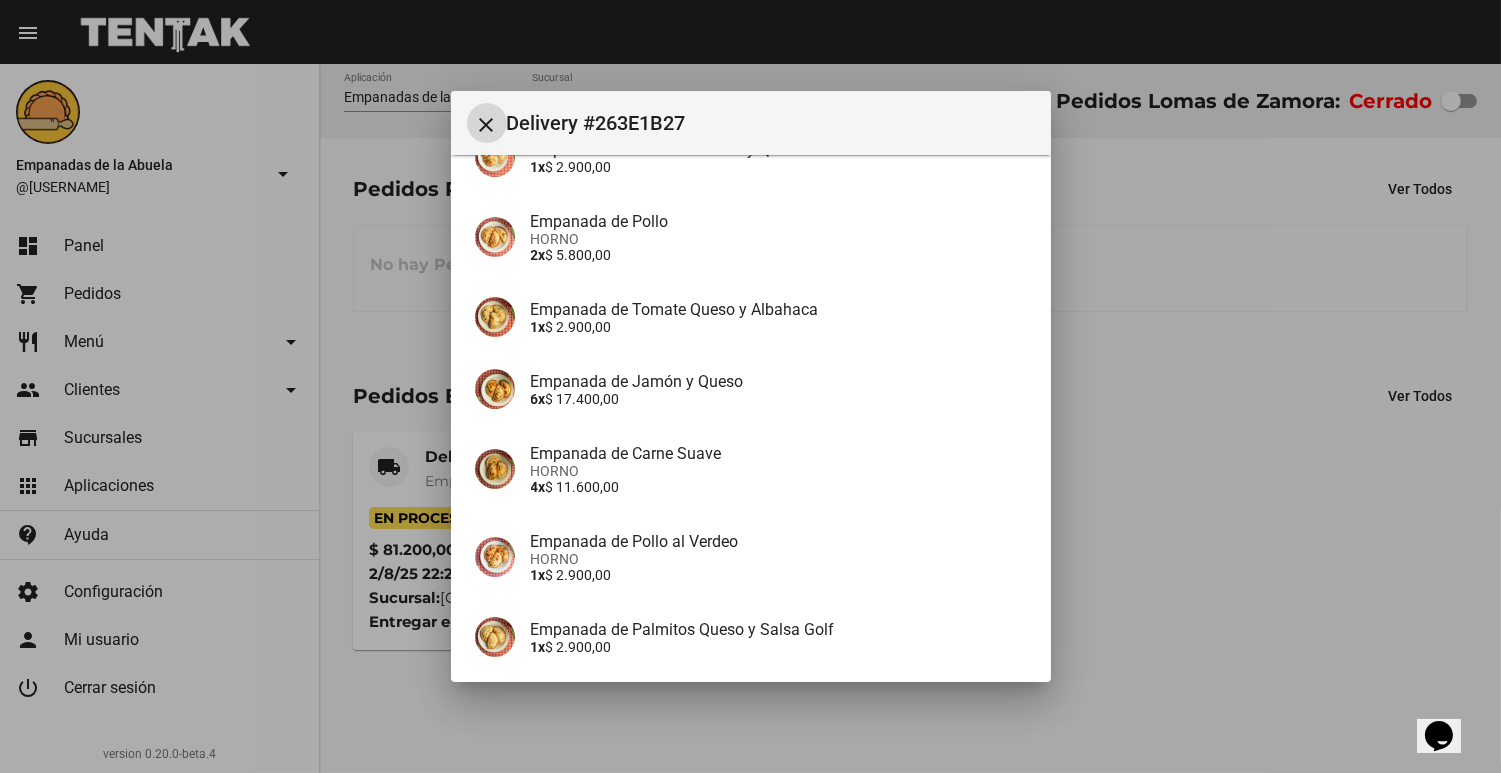 scroll, scrollTop: 838, scrollLeft: 0, axis: vertical 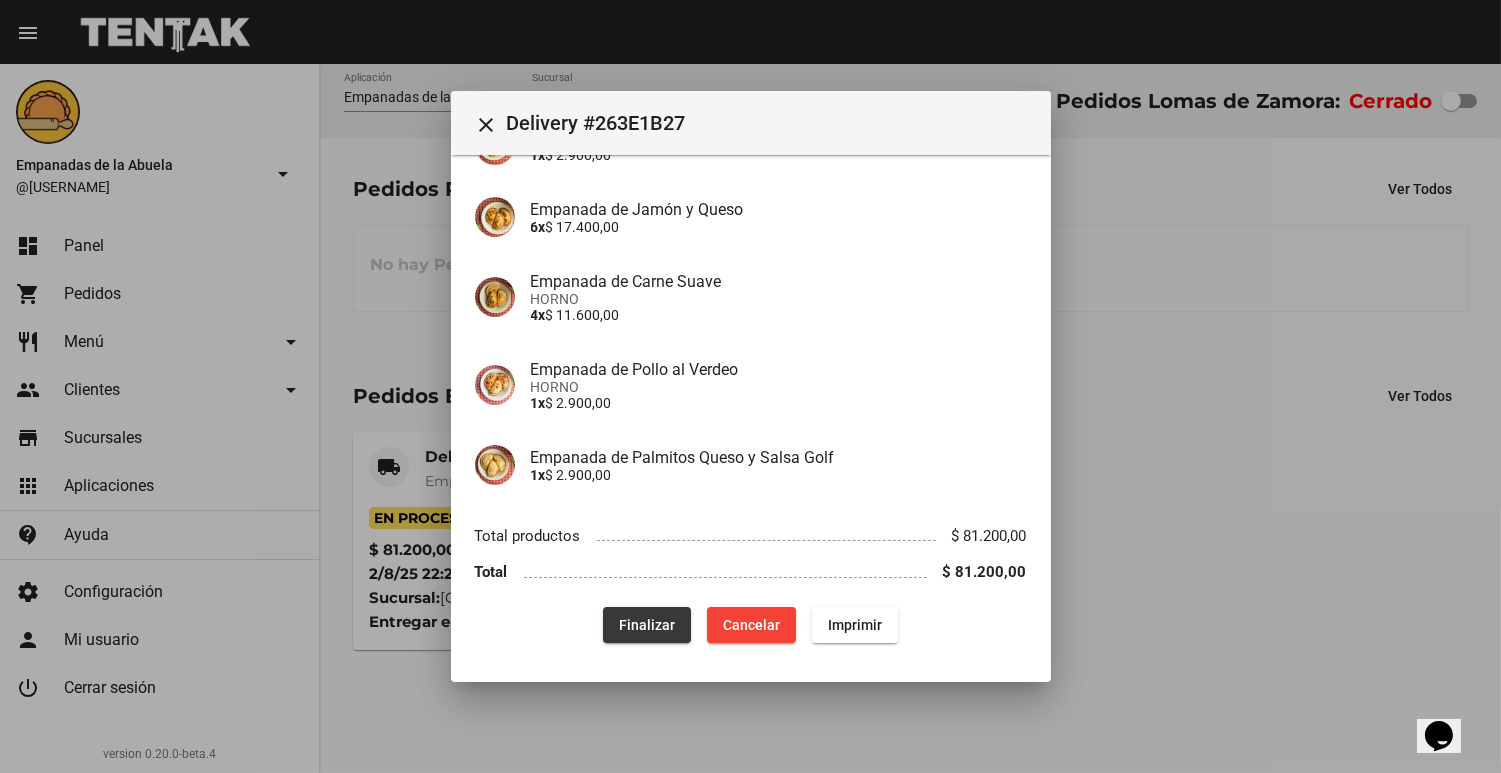 click on "Finalizar" 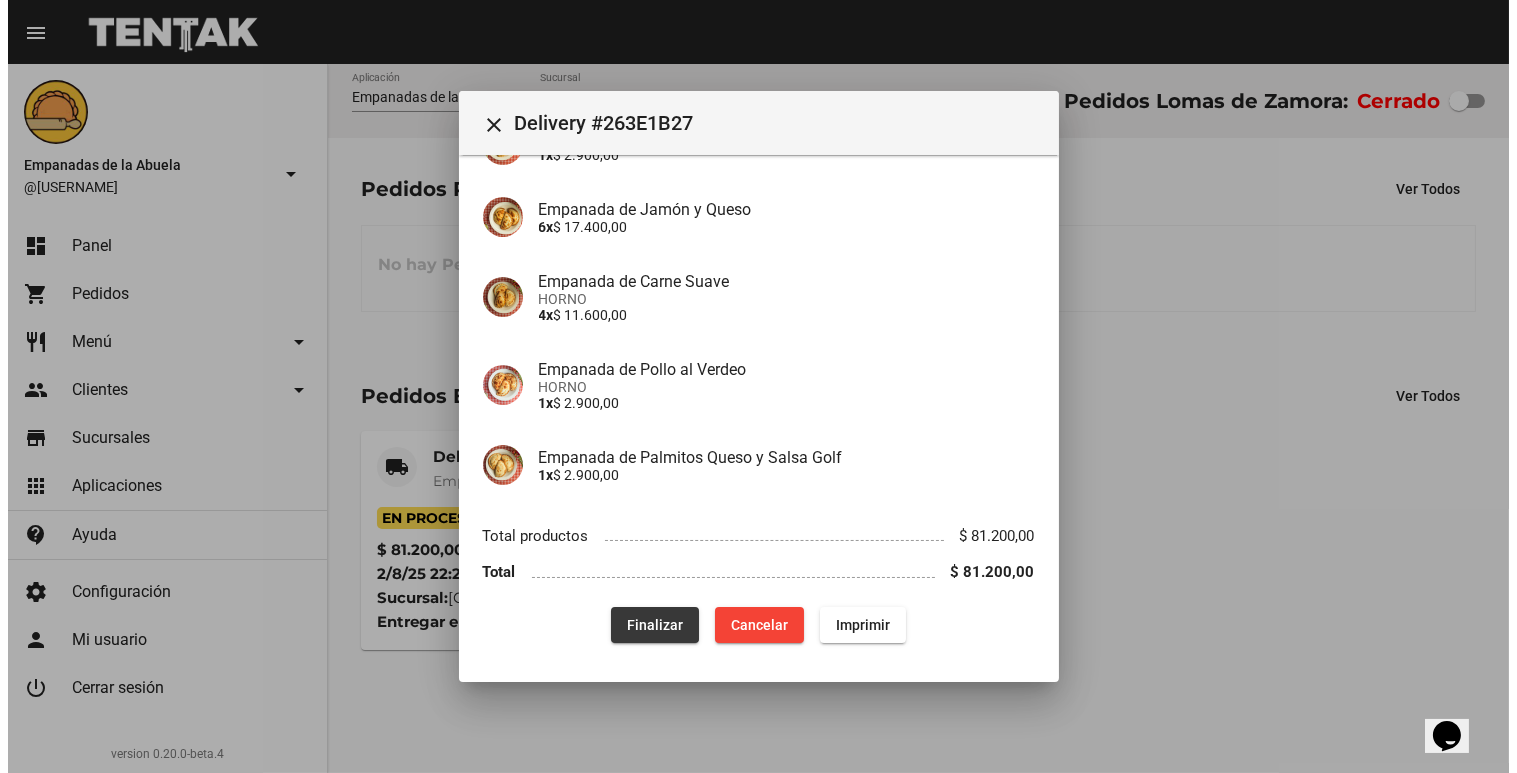 scroll, scrollTop: 0, scrollLeft: 0, axis: both 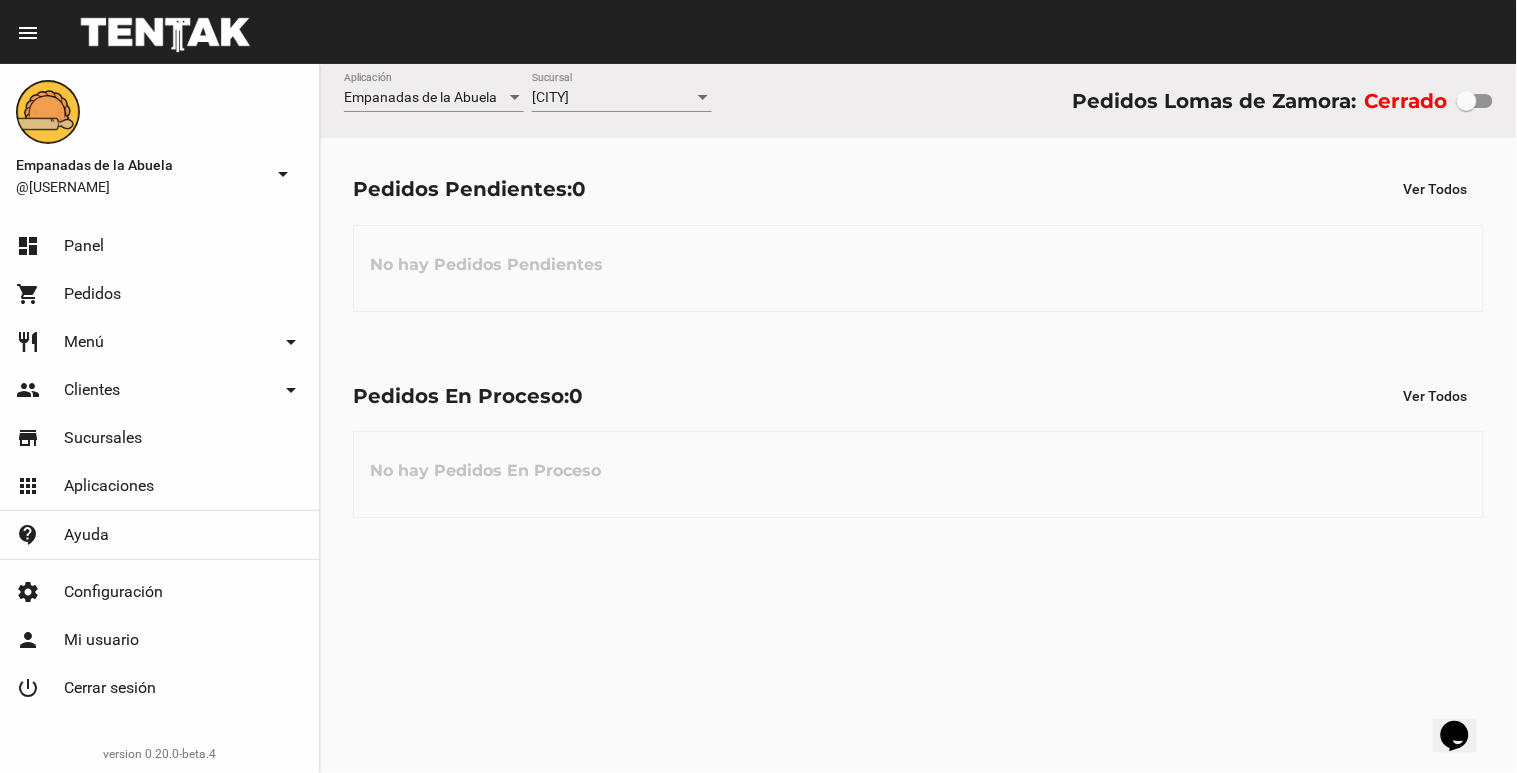 click on "shopping_cart Pedidos" 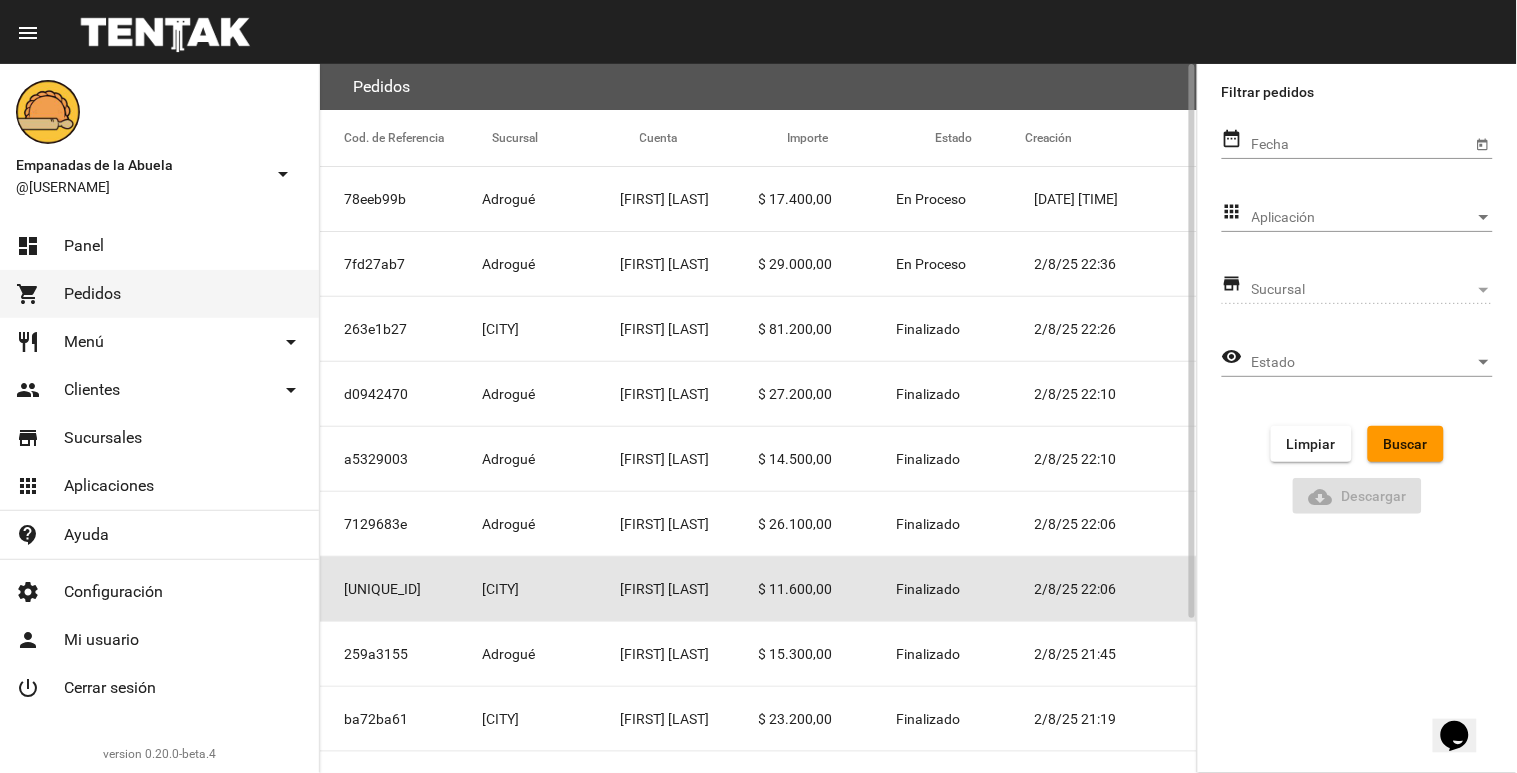 click on "[FIRST]  [LAST]" 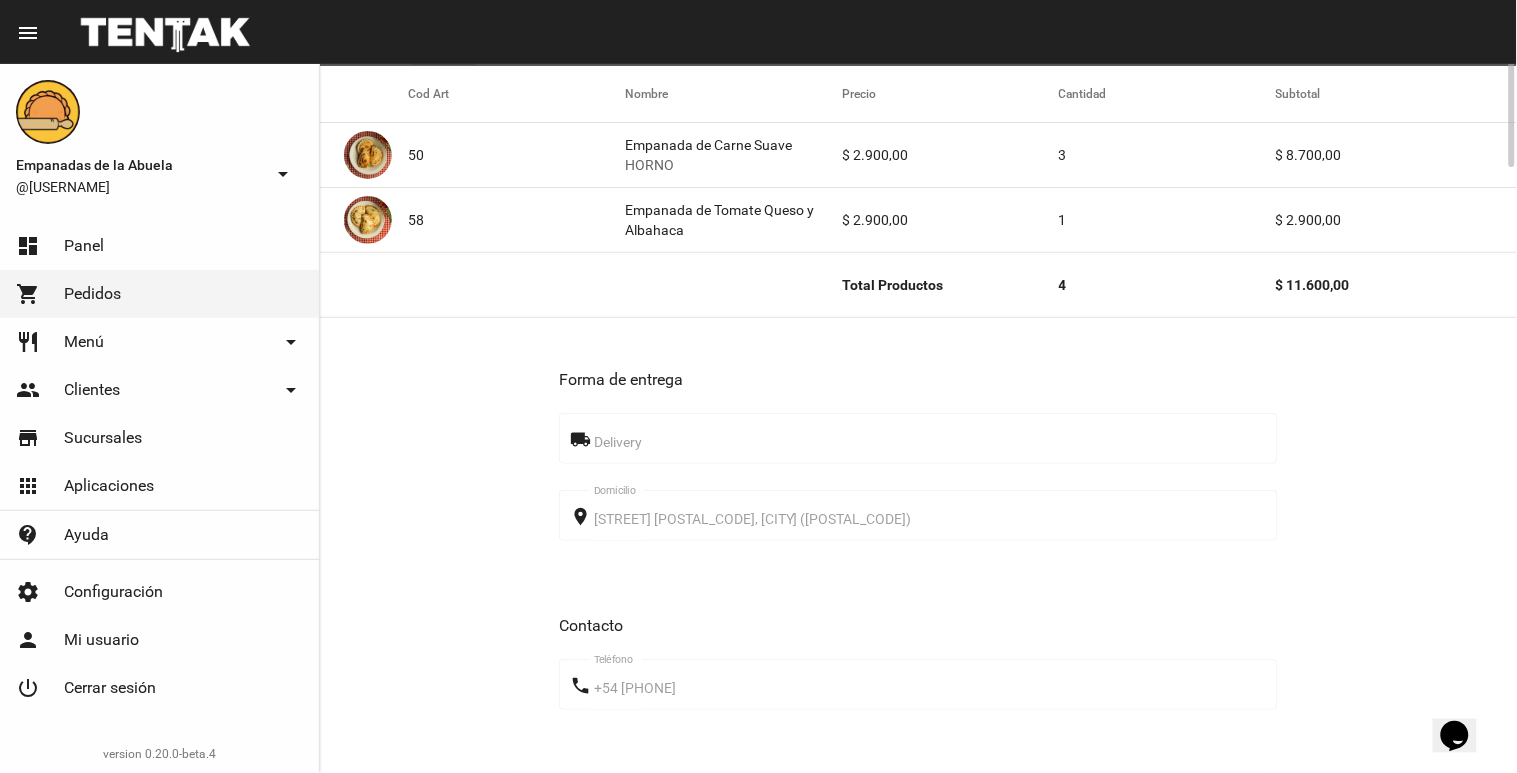 scroll, scrollTop: 0, scrollLeft: 0, axis: both 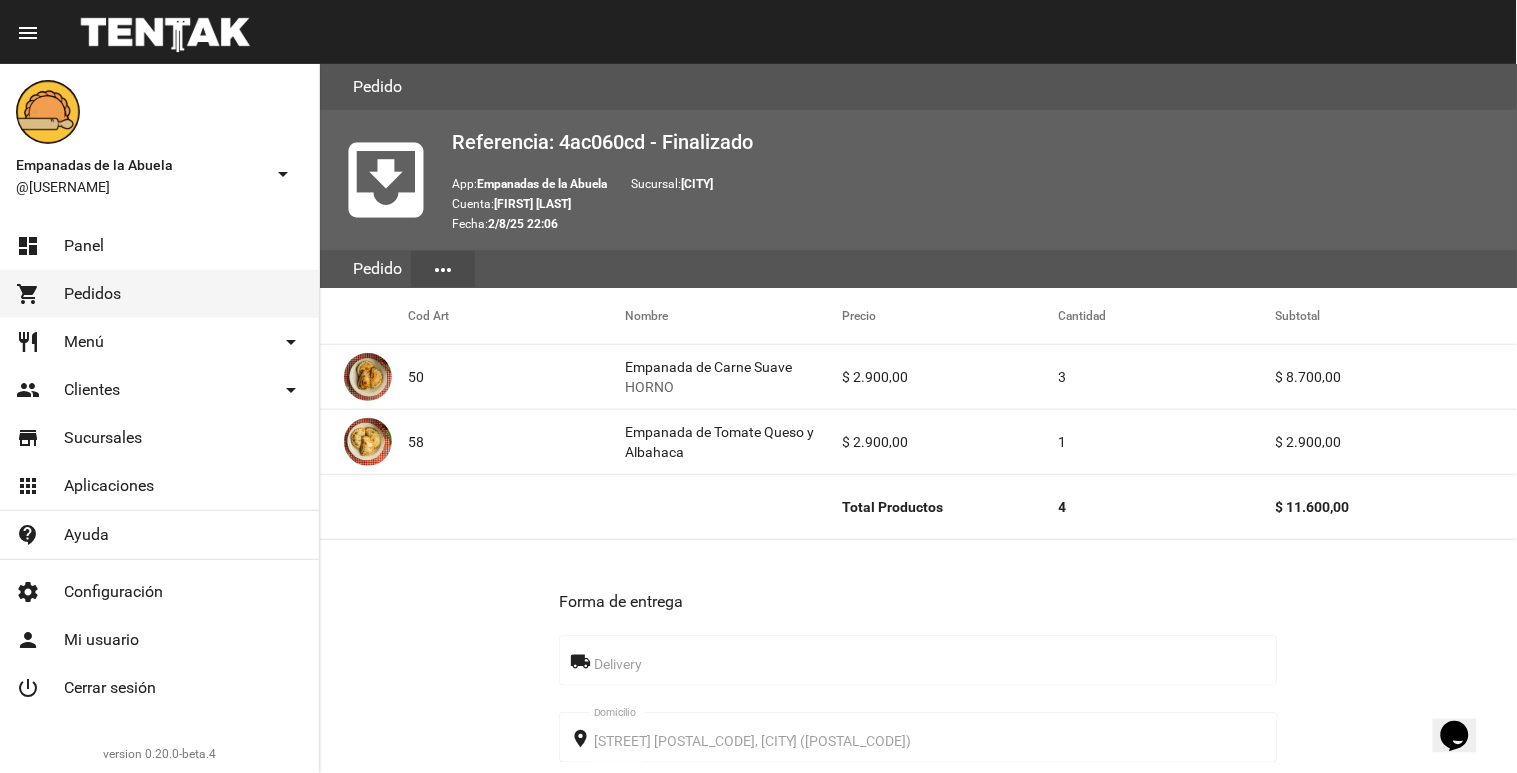 click on "Empanadas de la Abuela @[USERNAME] arrow_drop_down dashboard Panel shopping_cart Pedidos restaurant Menú arrow_drop_down Categorías Crear categoría Productos Crear producto Opciones Crear Opción Lista de Precios people Clientes arrow_drop_down Cuentas Grupos store Sucursales apps Aplicaciones contact_support Ayuda settings Configuración person Mi usuario power_settings_newCerrar sesión version 0.20.0-beta.4 add Agregar cuenta" 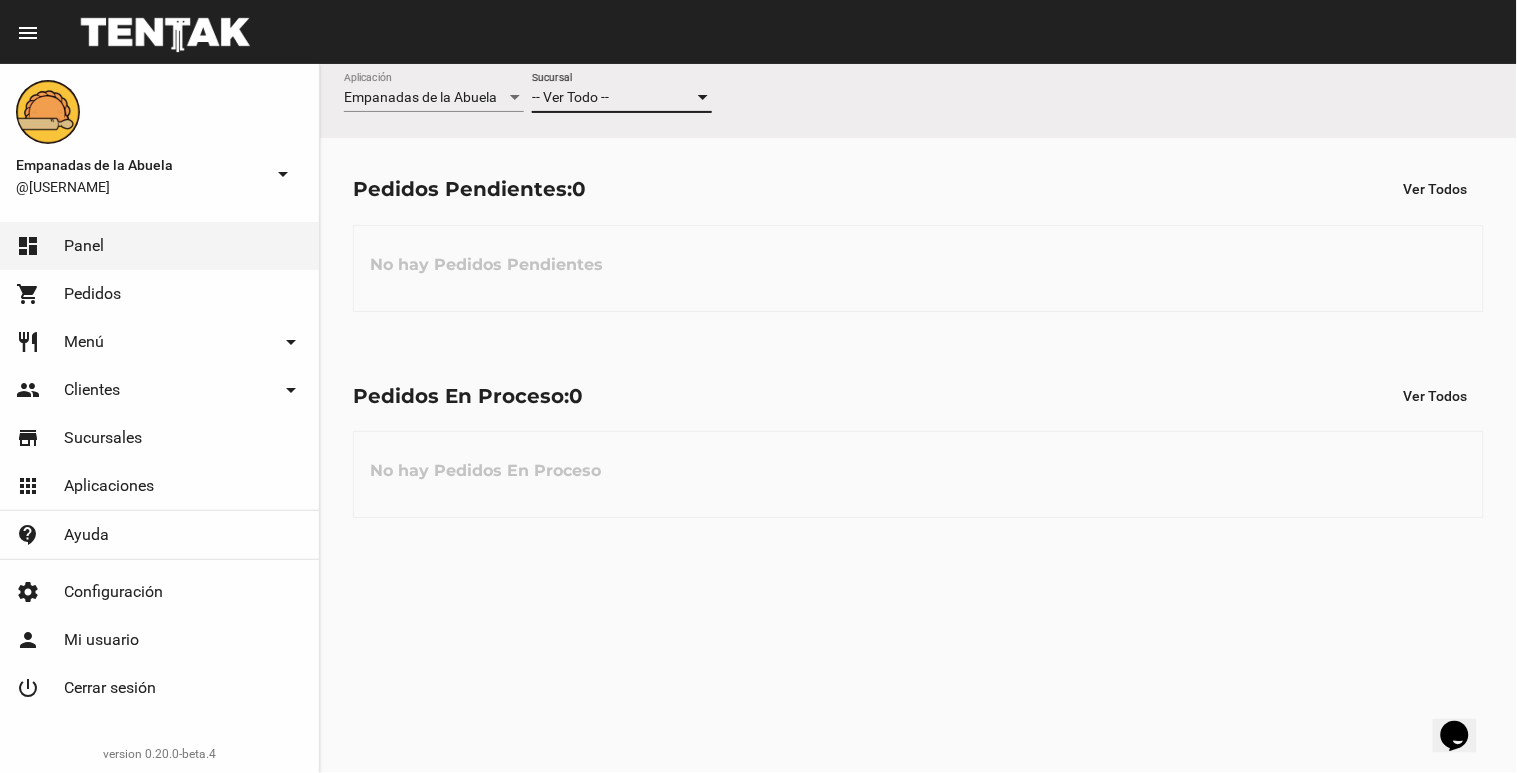 click on "-- Ver Todo --" at bounding box center [613, 98] 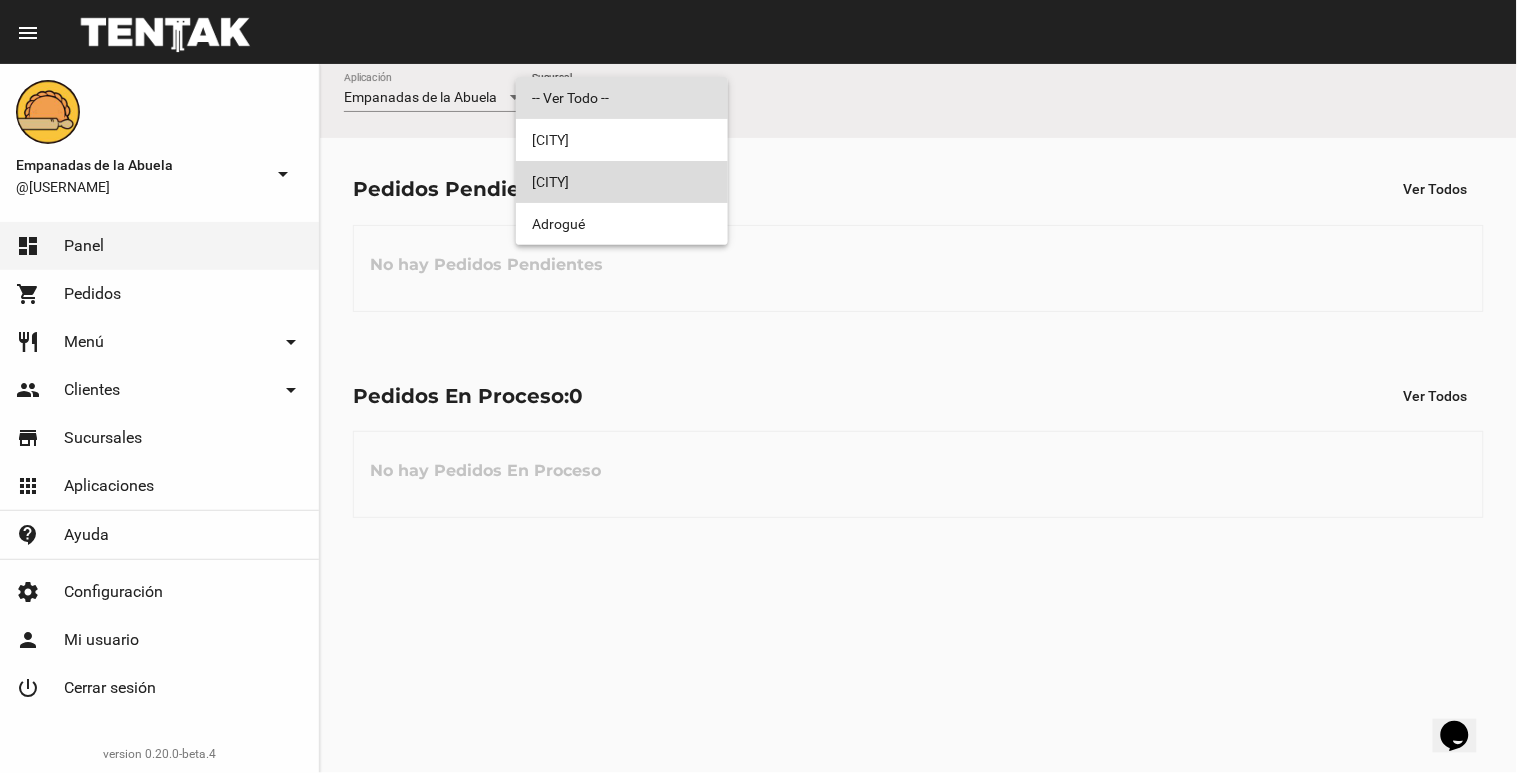 click on "[CITY]" at bounding box center (622, 182) 